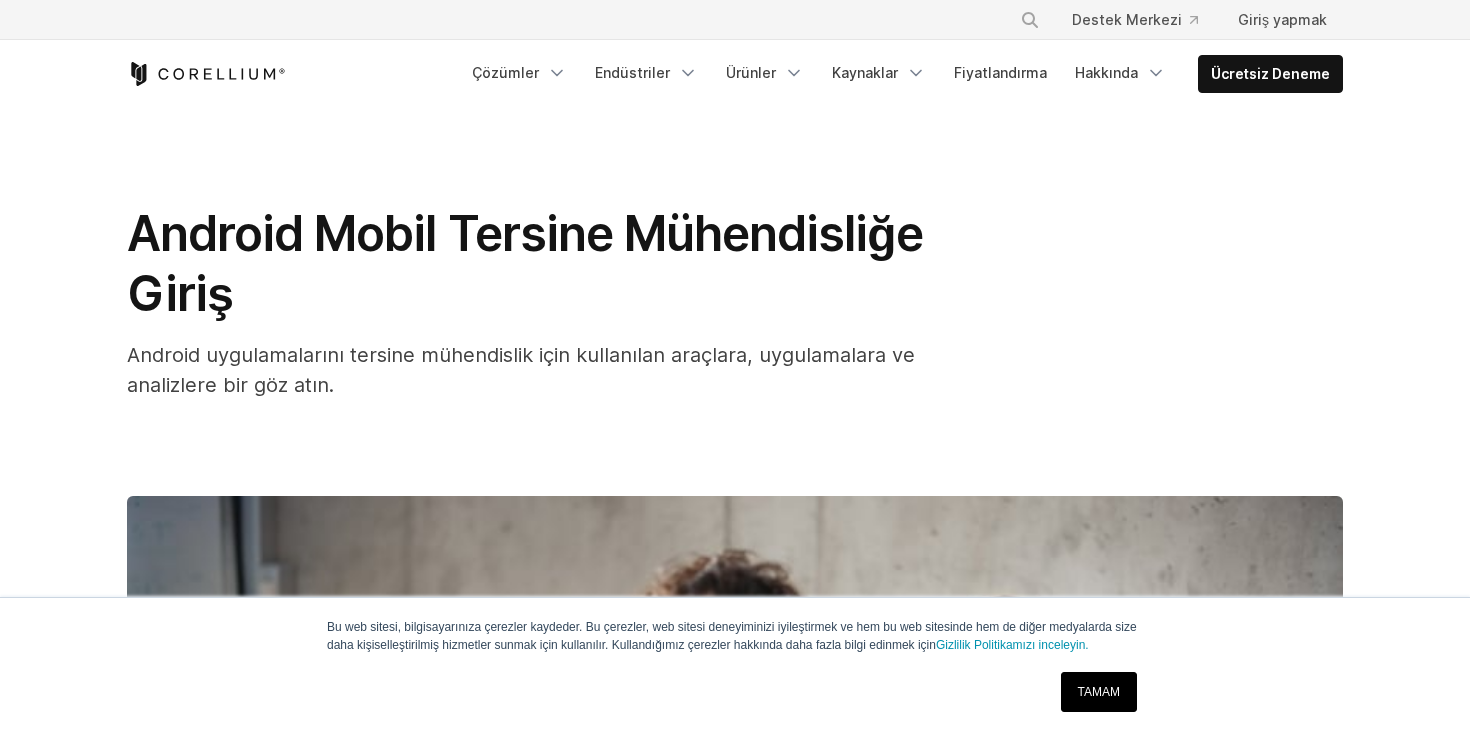 scroll, scrollTop: 832, scrollLeft: 0, axis: vertical 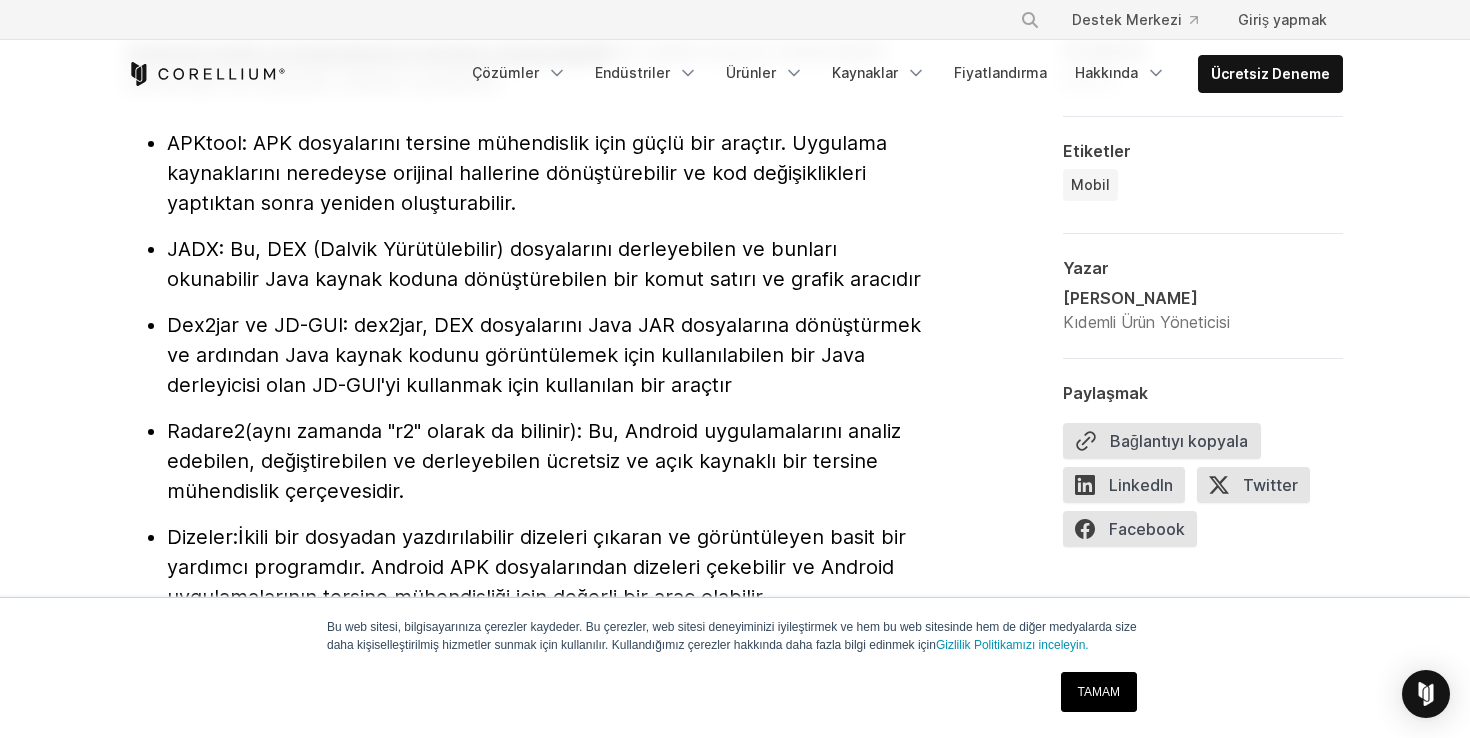 click on ": dex2jar, DEX dosyalarını Java JAR dosyalarına dönüştürmek ve ardından Java kaynak kodunu görüntülemek için kullanılabilen bir Java derleyicisi olan JD-GUI'yi kullanmak için kullanılan bir araçtır" at bounding box center [544, 355] 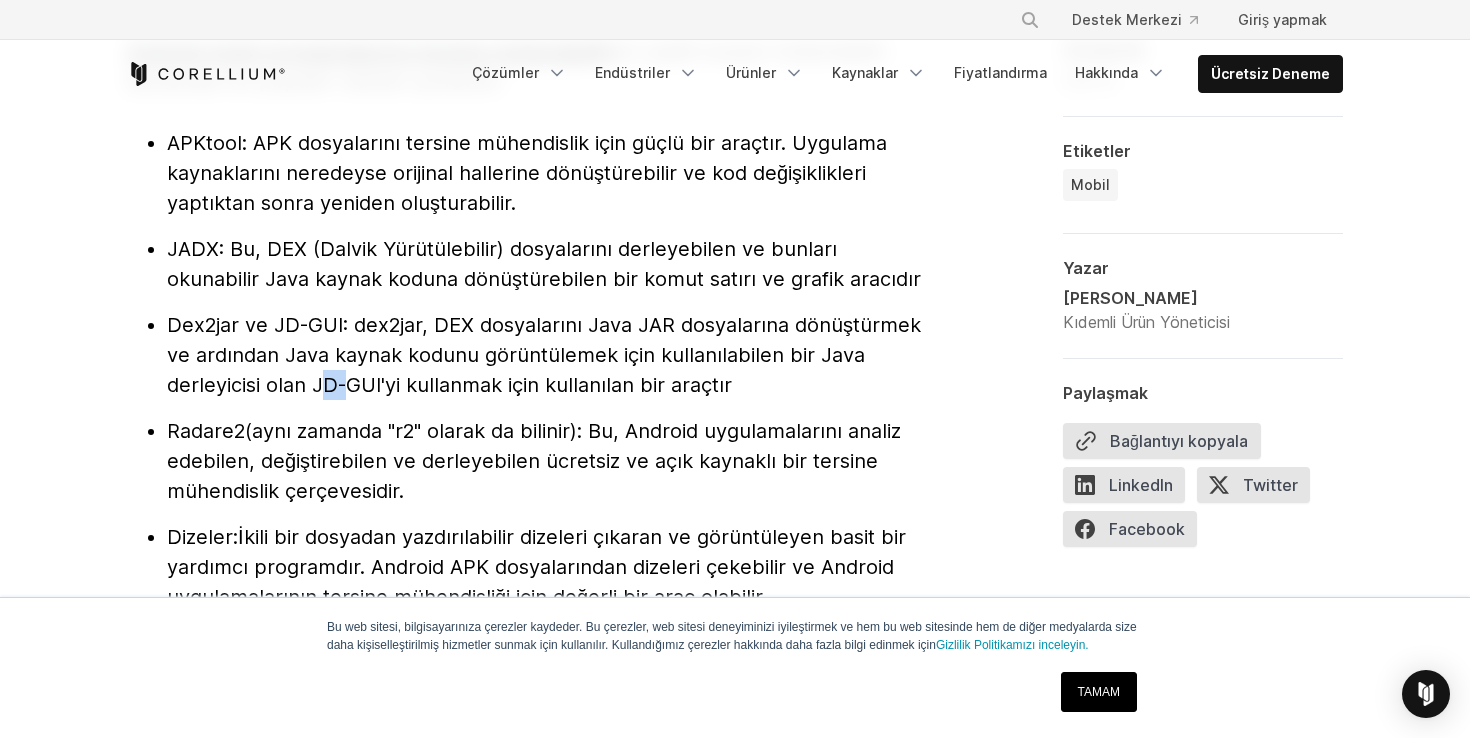 click on ": dex2jar, DEX dosyalarını Java JAR dosyalarına dönüştürmek ve ardından Java kaynak kodunu görüntülemek için kullanılabilen bir Java derleyicisi olan JD-GUI'yi kullanmak için kullanılan bir araçtır" at bounding box center [544, 355] 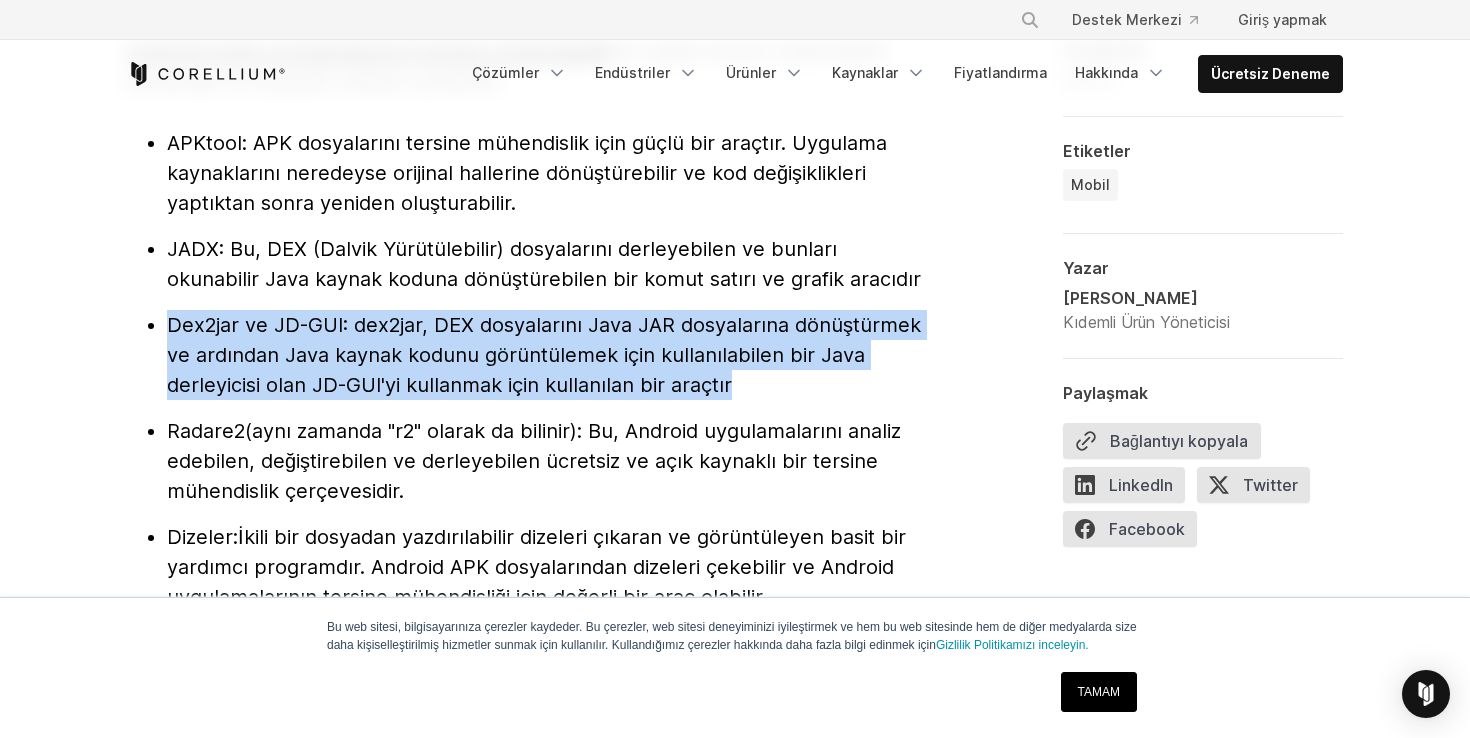 click on ": dex2jar, DEX dosyalarını Java JAR dosyalarına dönüştürmek ve ardından Java kaynak kodunu görüntülemek için kullanılabilen bir Java derleyicisi olan JD-GUI'yi kullanmak için kullanılan bir araçtır" at bounding box center [544, 355] 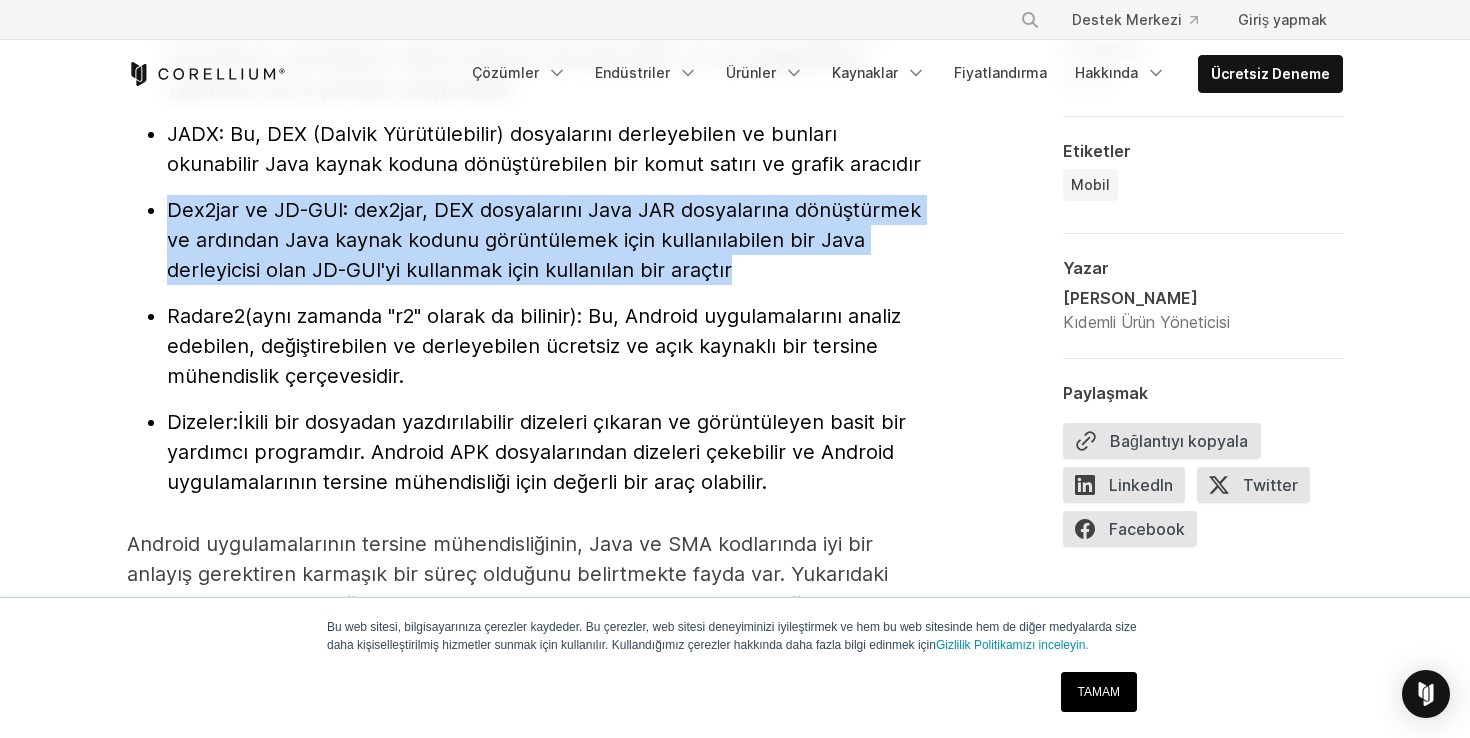 scroll, scrollTop: 2360, scrollLeft: 0, axis: vertical 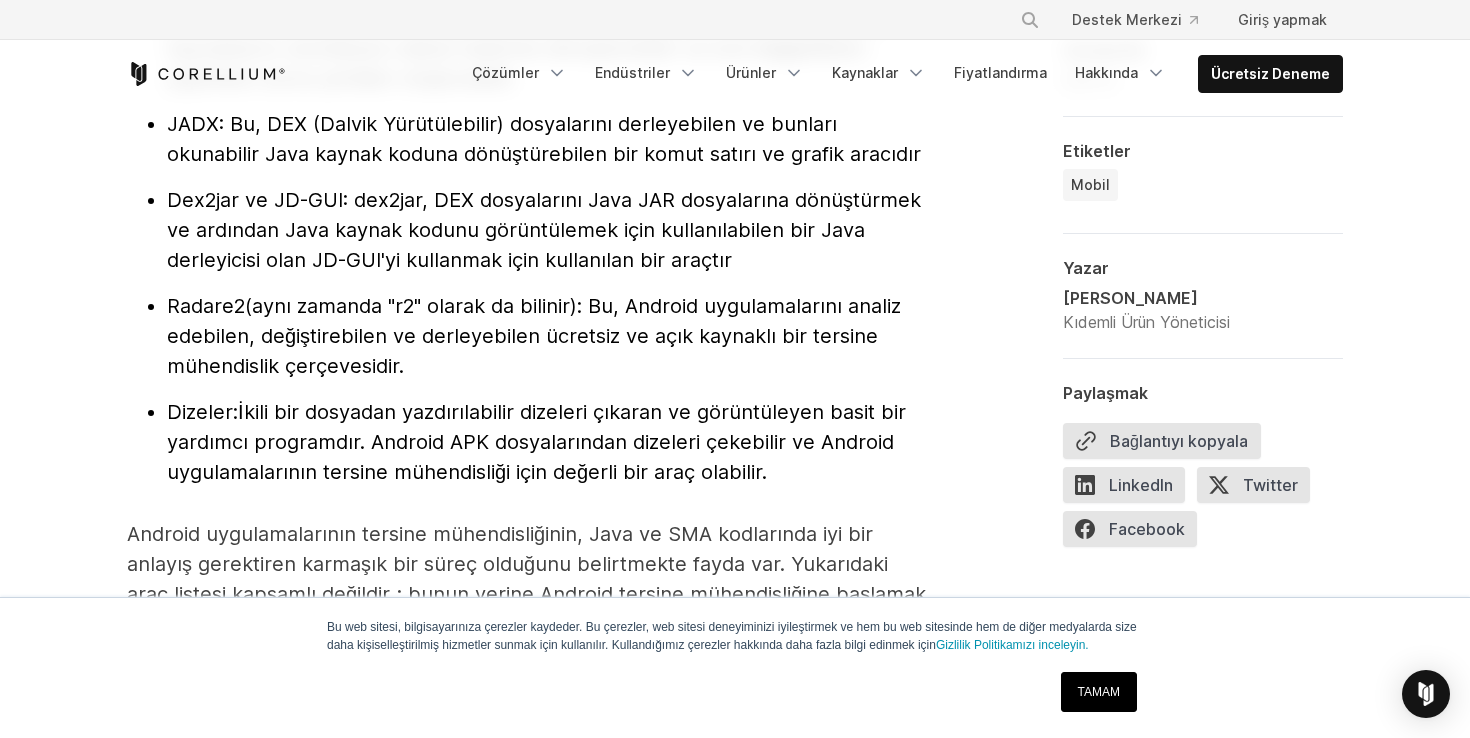 click on "(aynı zamanda "r2" olarak da bilinir): Bu, Android uygulamalarını analiz edebilen, değiştirebilen ve derleyebilen ücretsiz ve açık kaynaklı bir tersine mühendislik çerçevesidir." at bounding box center (534, 336) 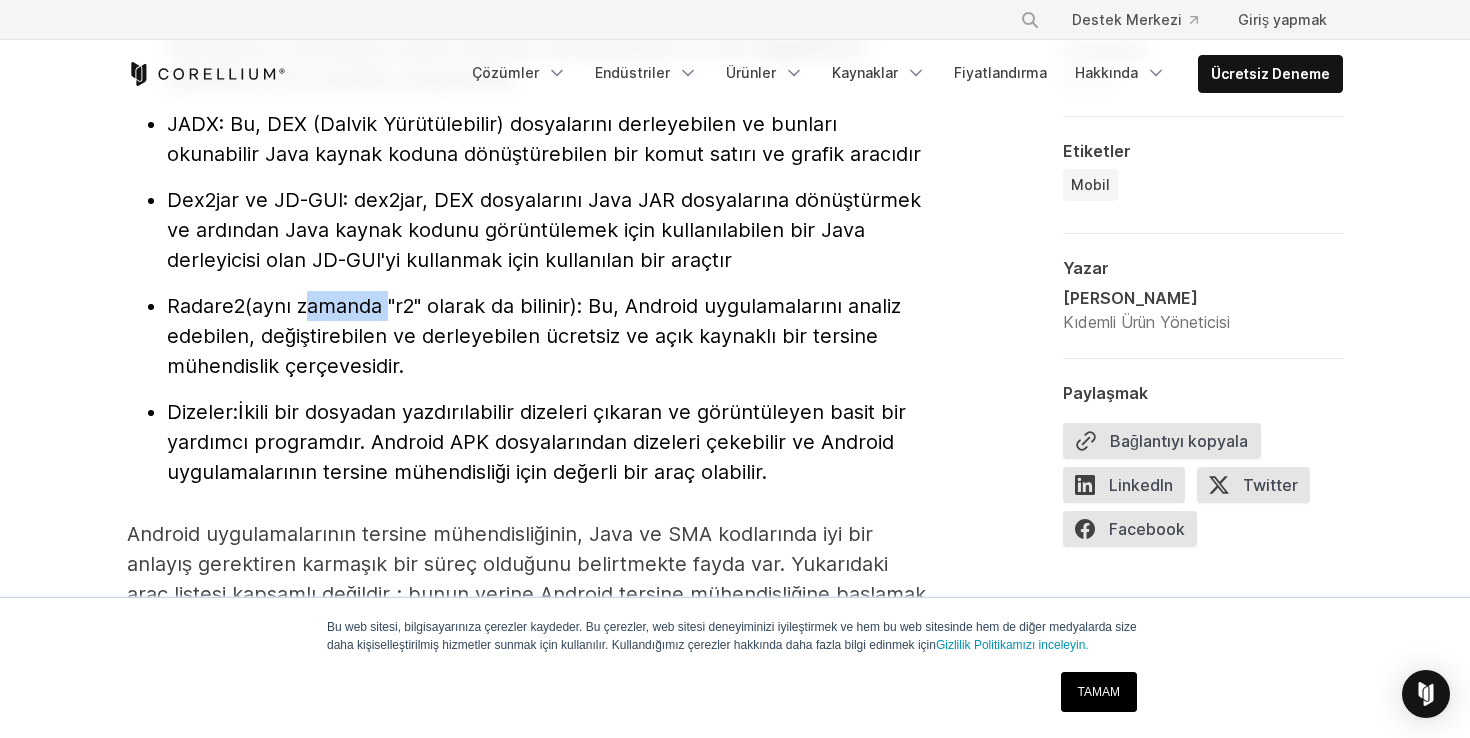click on "(aynı zamanda "r2" olarak da bilinir): Bu, Android uygulamalarını analiz edebilen, değiştirebilen ve derleyebilen ücretsiz ve açık kaynaklı bir tersine mühendislik çerçevesidir." at bounding box center (534, 336) 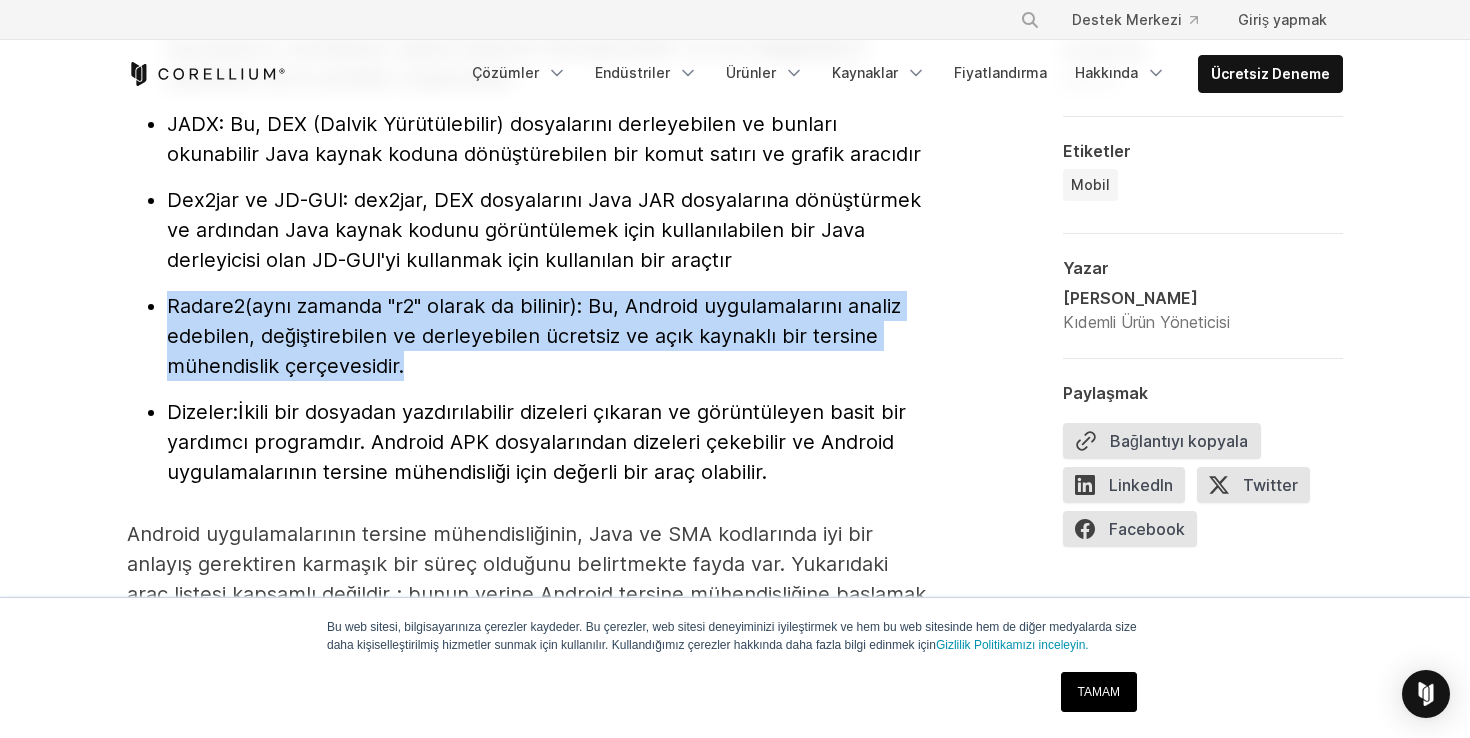 click on "(aynı zamanda "r2" olarak da bilinir): Bu, Android uygulamalarını analiz edebilen, değiştirebilen ve derleyebilen ücretsiz ve açık kaynaklı bir tersine mühendislik çerçevesidir." at bounding box center (534, 336) 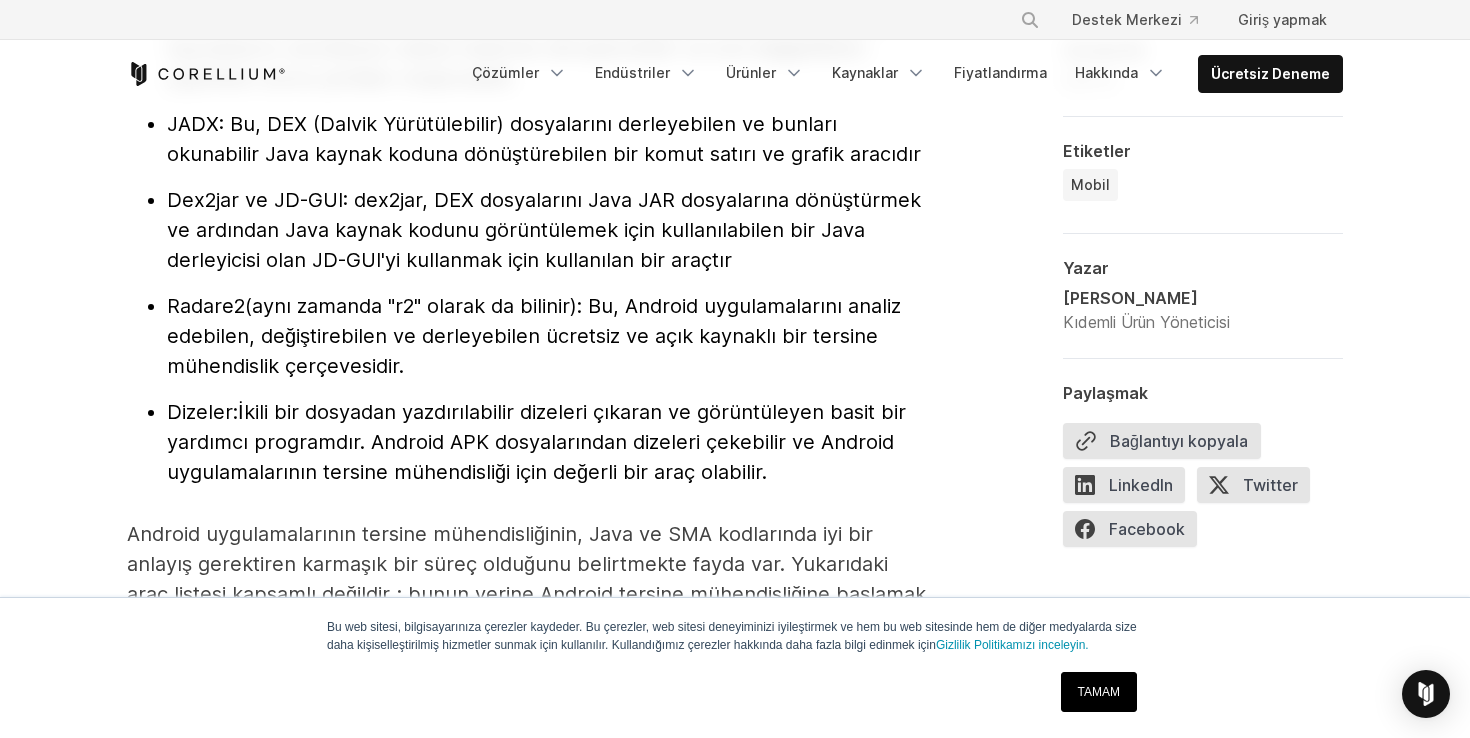 drag, startPoint x: 654, startPoint y: 308, endPoint x: 639, endPoint y: 352, distance: 46.486557 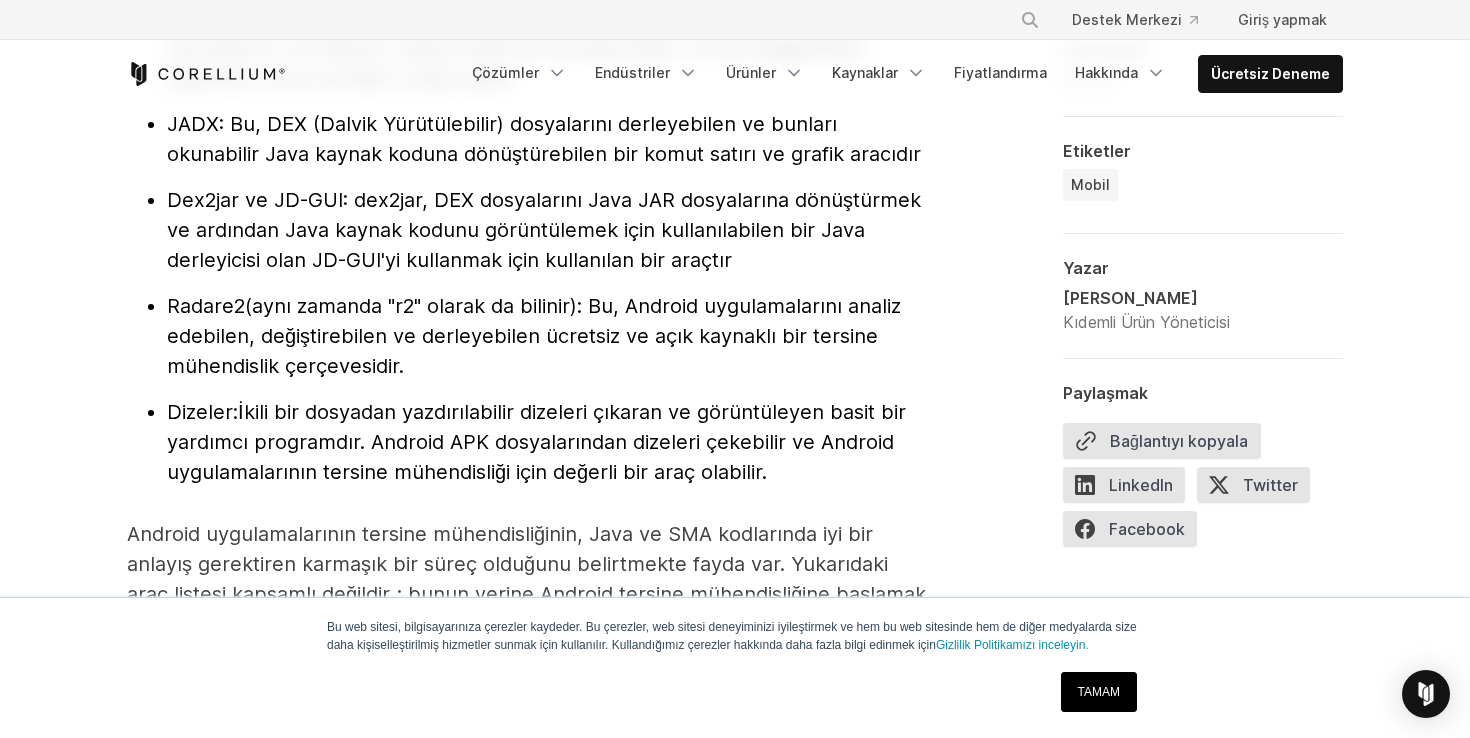 click on "Radare2" at bounding box center [206, 306] 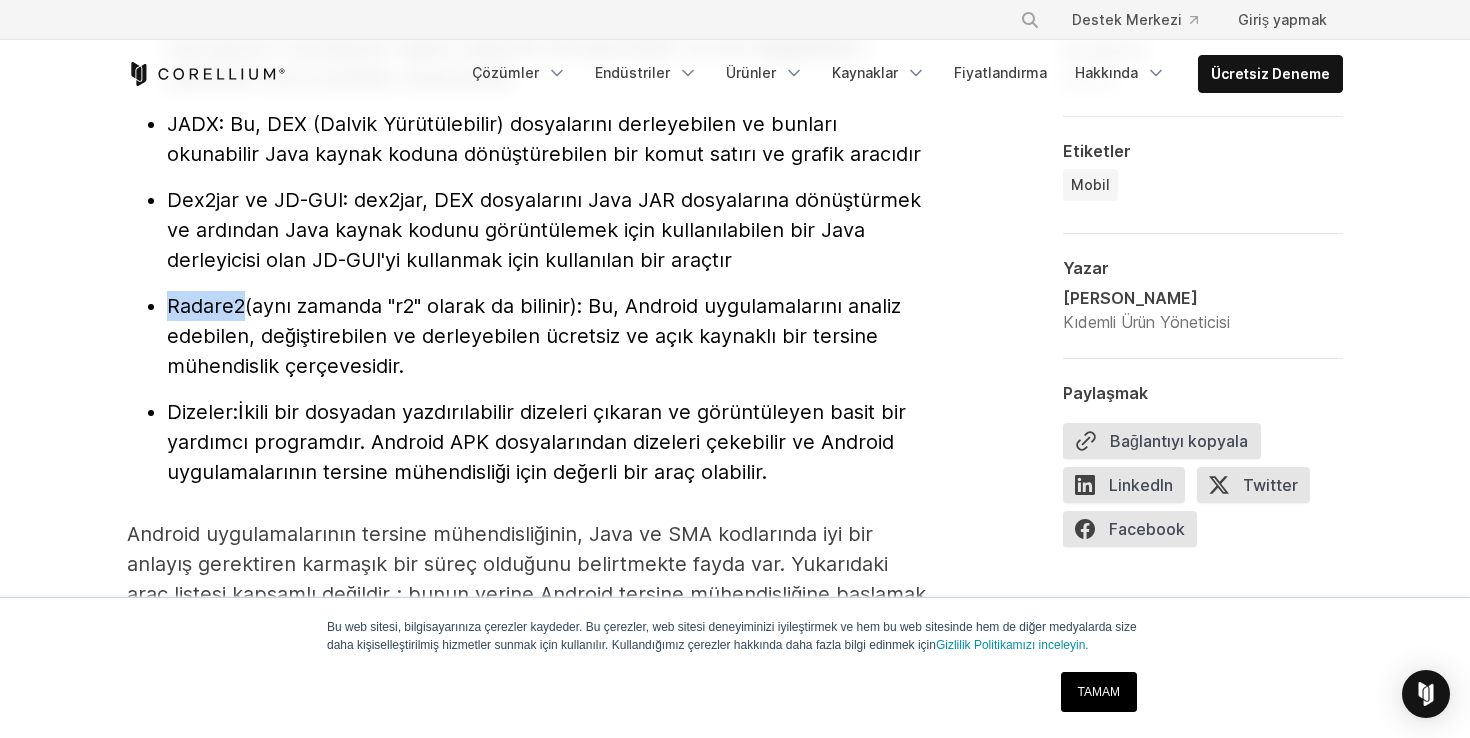 click on "Radare2" at bounding box center [206, 306] 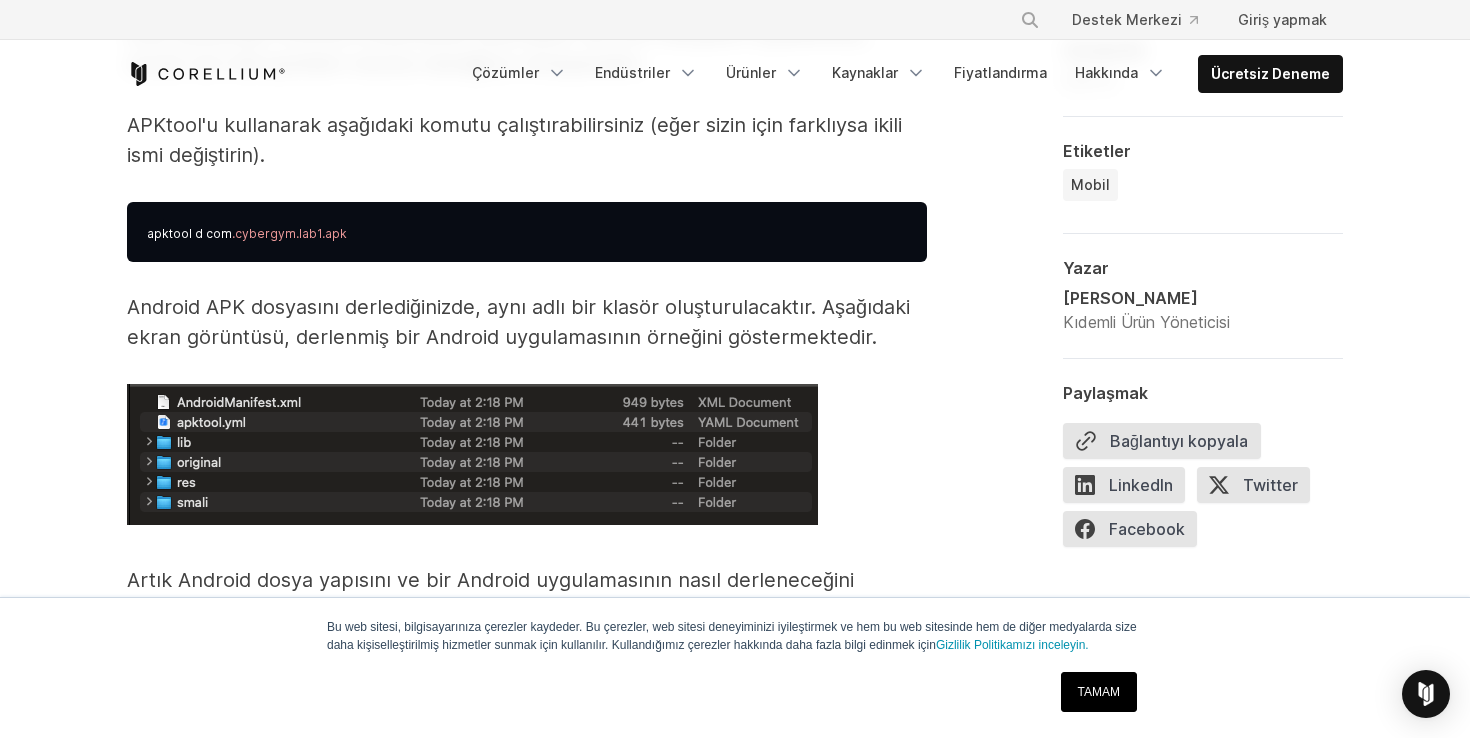 scroll, scrollTop: 3267, scrollLeft: 0, axis: vertical 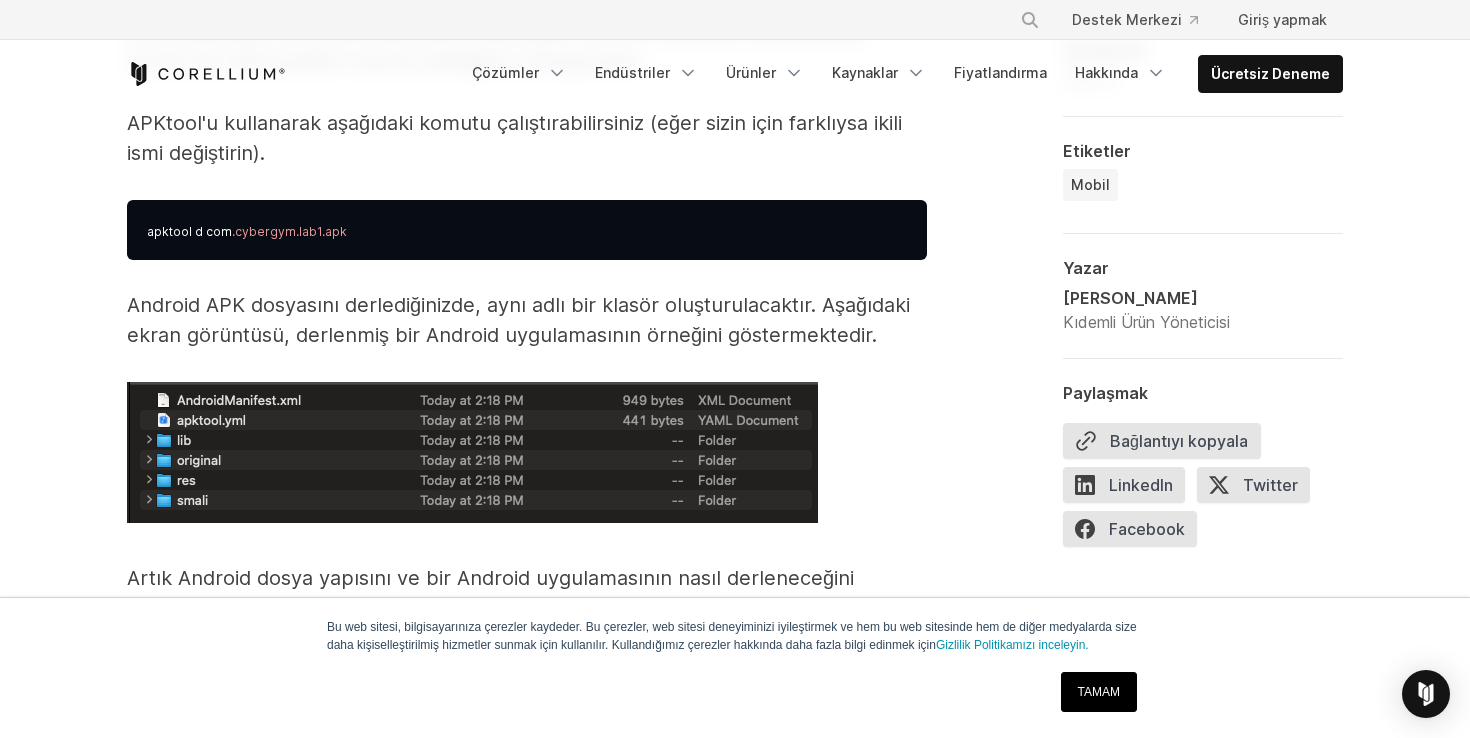 click on "Android APK dosyasını derlediğinizde, aynı adlı bir klasör oluşturulacaktır. Aşağıdaki ekran görüntüsü, derlenmiş bir Android uygulamasının örneğini göstermektedir." at bounding box center [518, 320] 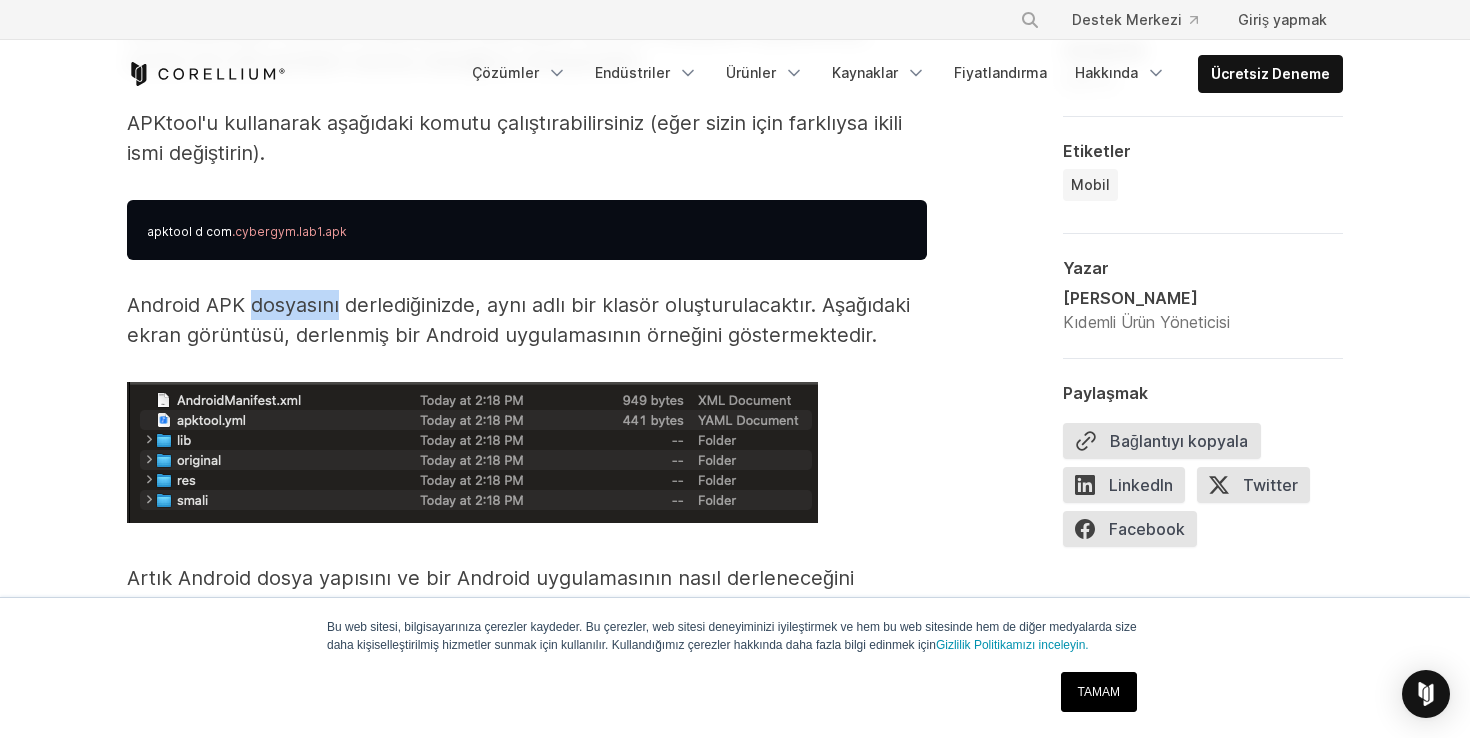 click on "Android APK dosyasını derlediğinizde, aynı adlı bir klasör oluşturulacaktır. Aşağıdaki ekran görüntüsü, derlenmiş bir Android uygulamasının örneğini göstermektedir." at bounding box center [518, 320] 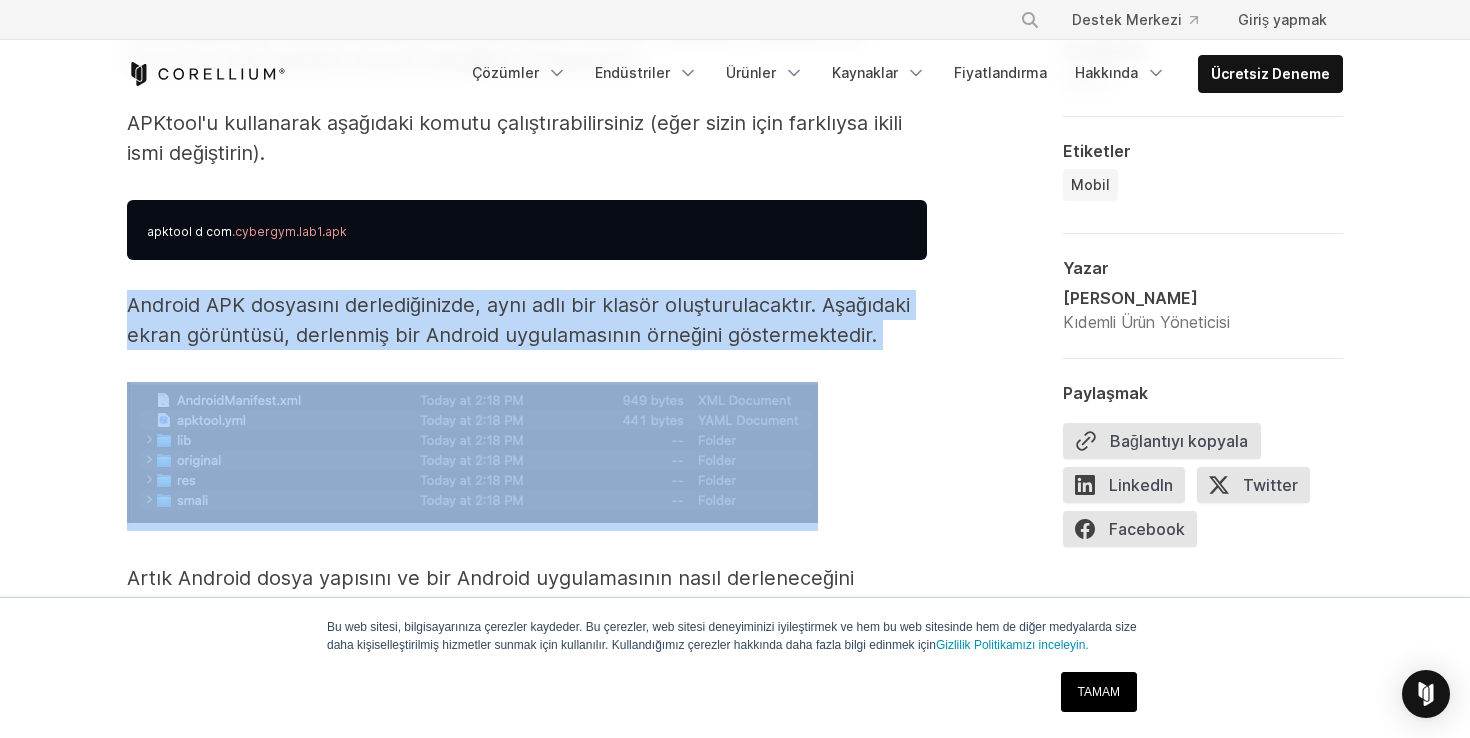 click on "Android APK dosyasını derlediğinizde, aynı adlı bir klasör oluşturulacaktır. Aşağıdaki ekran görüntüsü, derlenmiş bir Android uygulamasının örneğini göstermektedir." at bounding box center [518, 320] 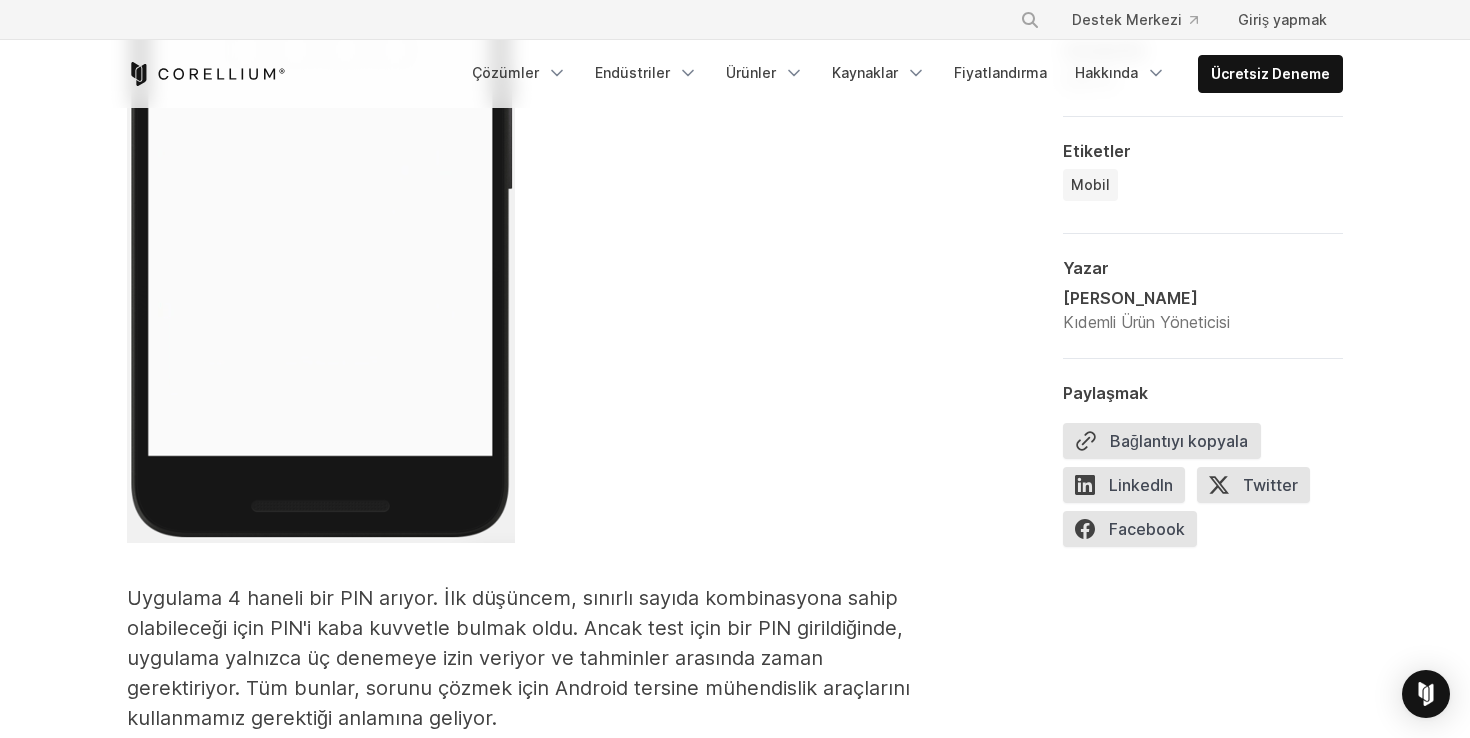 scroll, scrollTop: 4765, scrollLeft: 0, axis: vertical 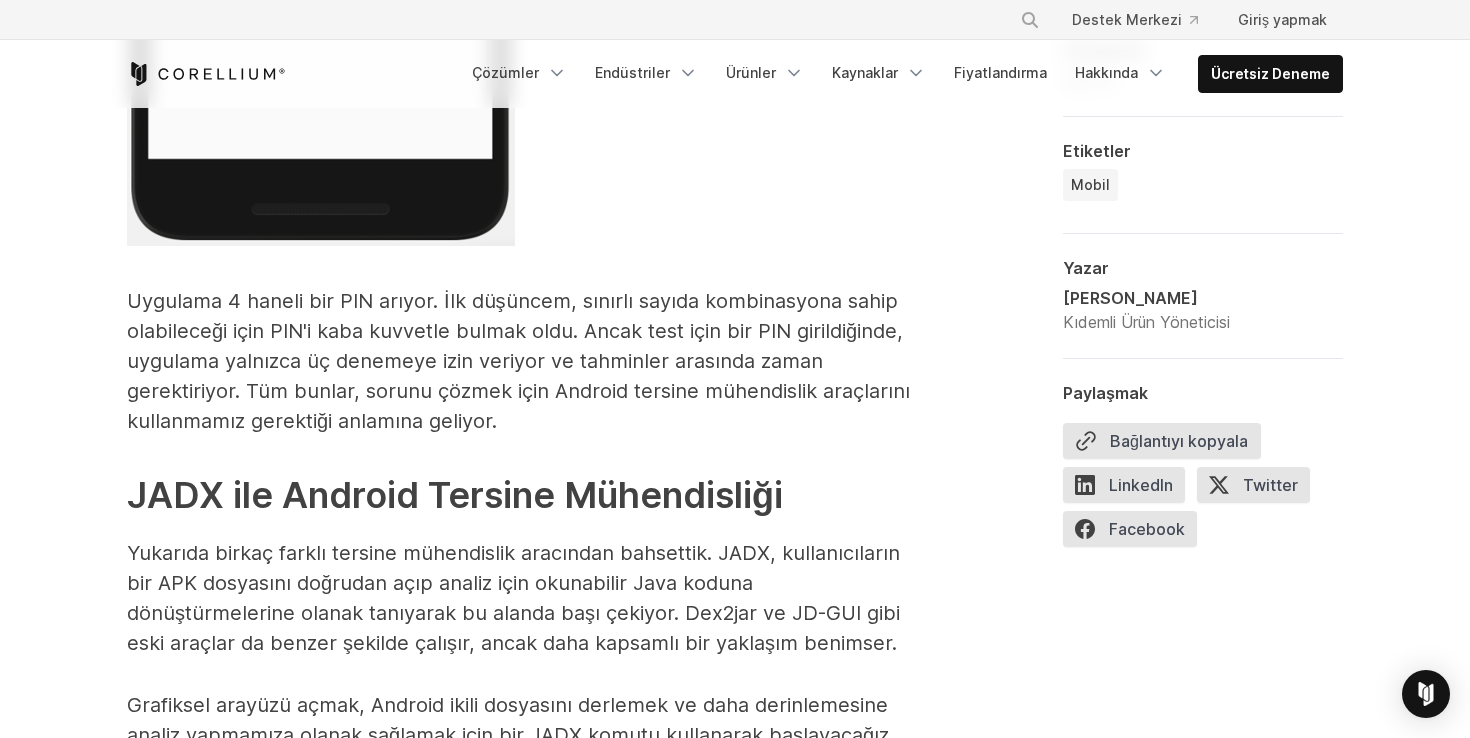 click on "Uygulama 4 haneli bir PIN arıyor. İlk düşüncem, sınırlı sayıda kombinasyona sahip olabileceği için PIN'i kaba kuvvetle bulmak oldu. Ancak test için bir PIN girildiğinde, uygulama yalnızca üç denemeye izin veriyor ve tahminler arasında zaman gerektiriyor. Tüm bunlar, sorunu çözmek için Android tersine mühendislik araçlarını kullanmamız gerektiği anlamına geliyor." at bounding box center [518, 361] 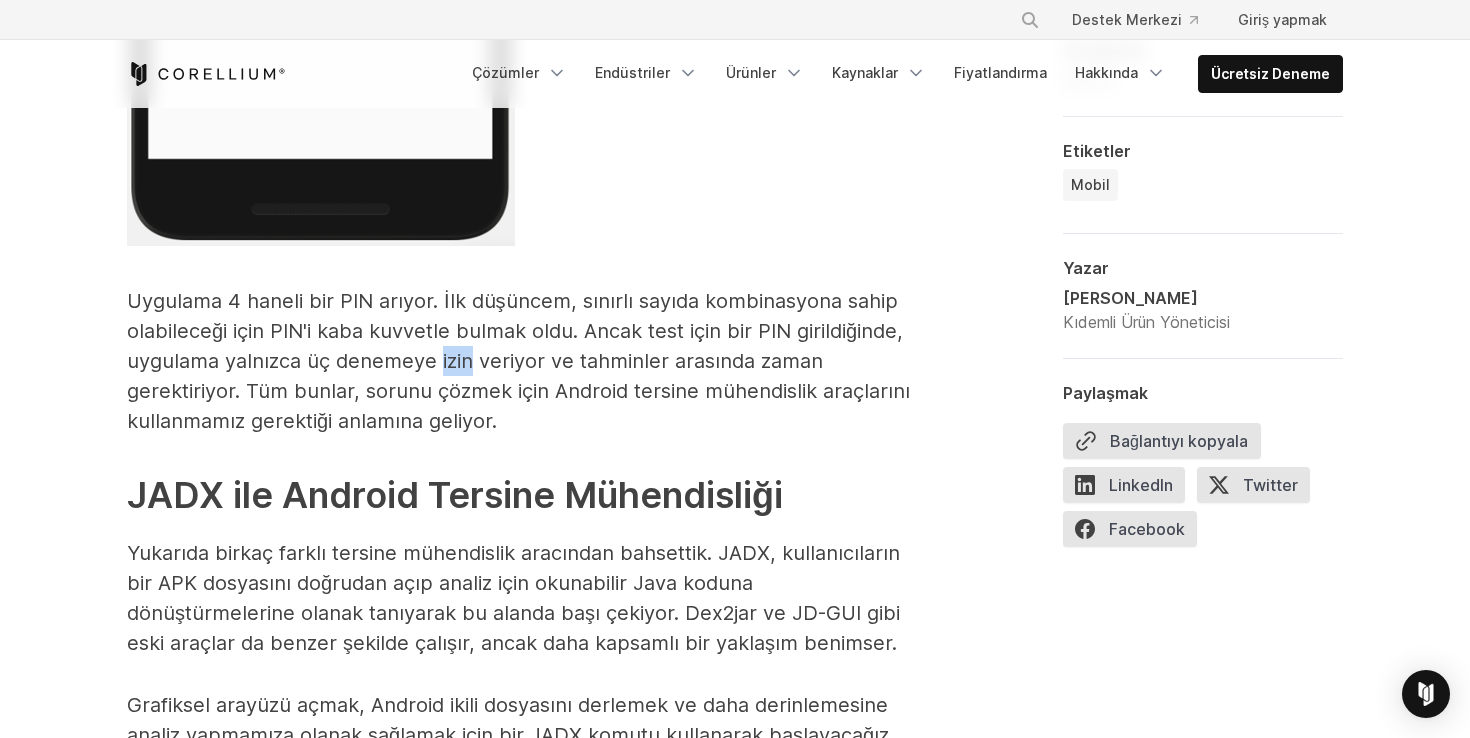click on "Uygulama 4 haneli bir PIN arıyor. İlk düşüncem, sınırlı sayıda kombinasyona sahip olabileceği için PIN'i kaba kuvvetle bulmak oldu. Ancak test için bir PIN girildiğinde, uygulama yalnızca üç denemeye izin veriyor ve tahminler arasında zaman gerektiriyor. Tüm bunlar, sorunu çözmek için Android tersine mühendislik araçlarını kullanmamız gerektiği anlamına geliyor." at bounding box center [518, 361] 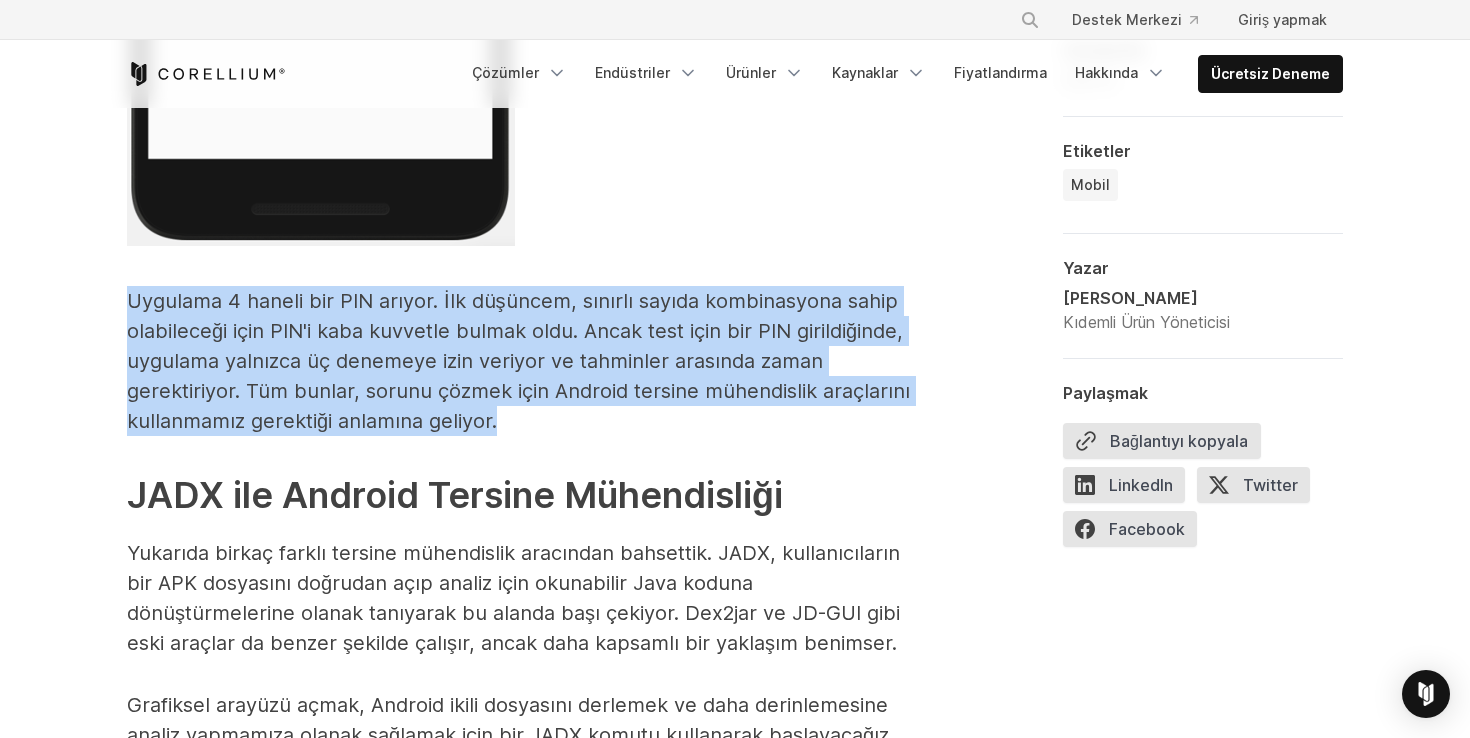 click on "Uygulama 4 haneli bir PIN arıyor. İlk düşüncem, sınırlı sayıda kombinasyona sahip olabileceği için PIN'i kaba kuvvetle bulmak oldu. Ancak test için bir PIN girildiğinde, uygulama yalnızca üç denemeye izin veriyor ve tahminler arasında zaman gerektiriyor. Tüm bunlar, sorunu çözmek için Android tersine mühendislik araçlarını kullanmamız gerektiği anlamına geliyor." at bounding box center [518, 361] 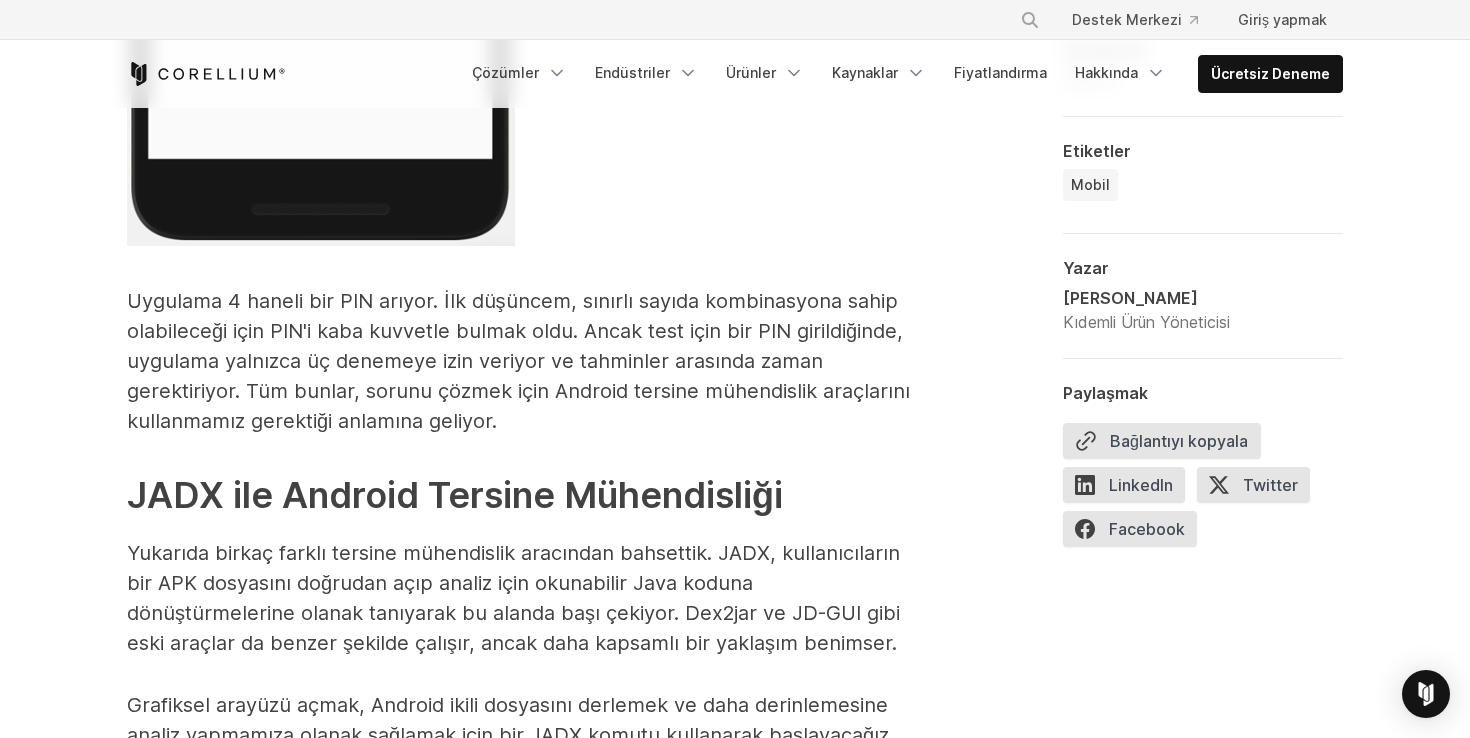 click on "Uygulama 4 haneli bir PIN arıyor. İlk düşüncem, sınırlı sayıda kombinasyona sahip olabileceği için PIN'i kaba kuvvetle bulmak oldu. Ancak test için bir PIN girildiğinde, uygulama yalnızca üç denemeye izin veriyor ve tahminler arasında zaman gerektiriyor. Tüm bunlar, sorunu çözmek için Android tersine mühendislik araçlarını kullanmamız gerektiği anlamına geliyor." at bounding box center (518, 361) 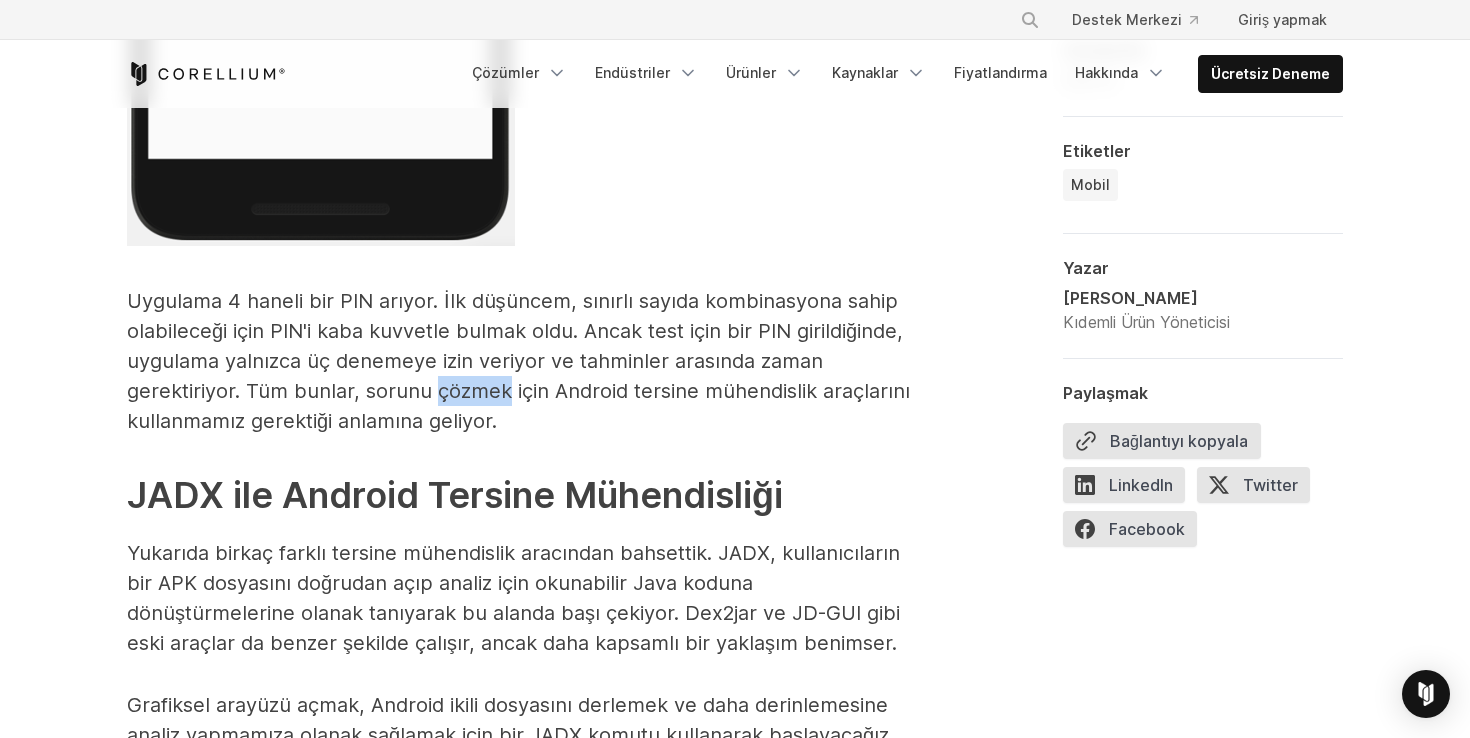 click on "Uygulama 4 haneli bir PIN arıyor. İlk düşüncem, sınırlı sayıda kombinasyona sahip olabileceği için PIN'i kaba kuvvetle bulmak oldu. Ancak test için bir PIN girildiğinde, uygulama yalnızca üç denemeye izin veriyor ve tahminler arasında zaman gerektiriyor. Tüm bunlar, sorunu çözmek için Android tersine mühendislik araçlarını kullanmamız gerektiği anlamına geliyor." at bounding box center [518, 361] 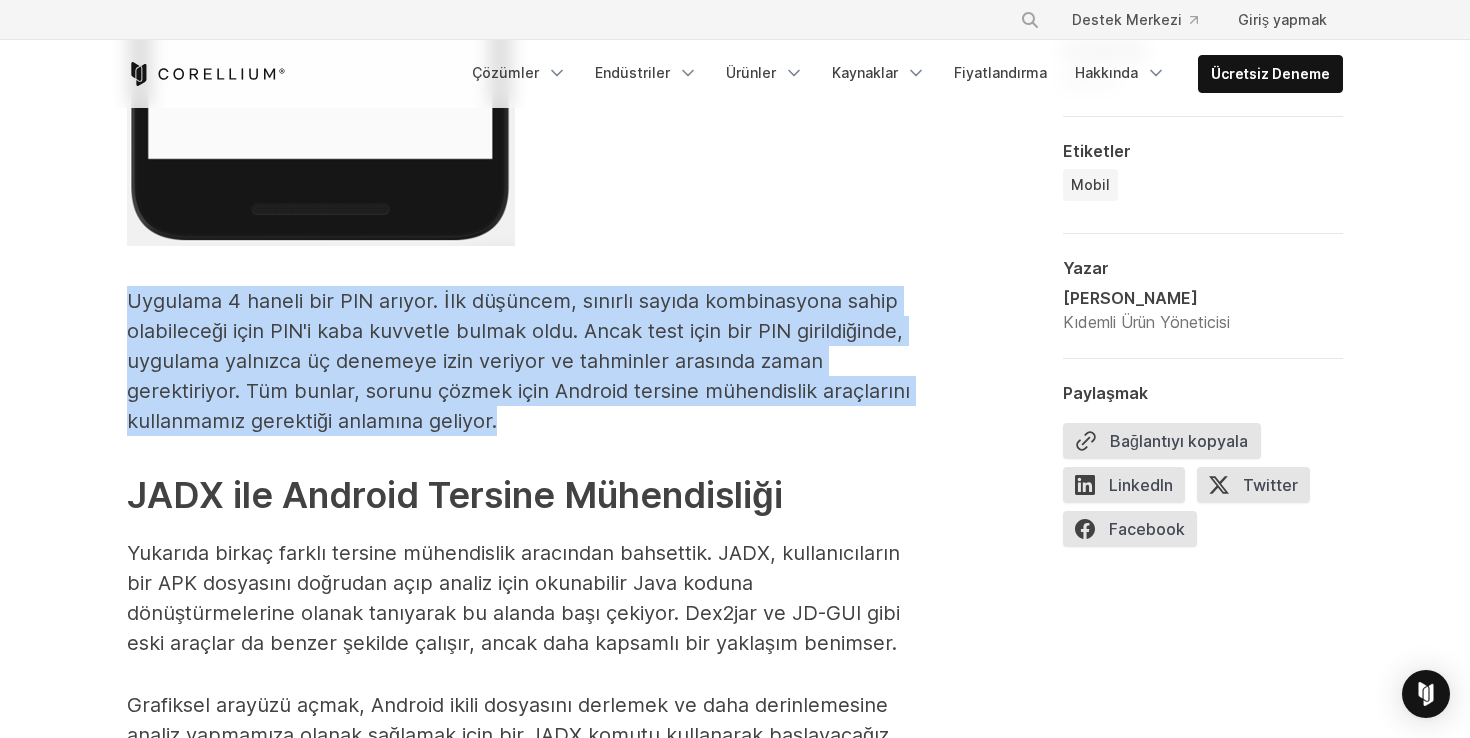 click on "Uygulama 4 haneli bir PIN arıyor. İlk düşüncem, sınırlı sayıda kombinasyona sahip olabileceği için PIN'i kaba kuvvetle bulmak oldu. Ancak test için bir PIN girildiğinde, uygulama yalnızca üç denemeye izin veriyor ve tahminler arasında zaman gerektiriyor. Tüm bunlar, sorunu çözmek için Android tersine mühendislik araçlarını kullanmamız gerektiği anlamına geliyor." at bounding box center (518, 361) 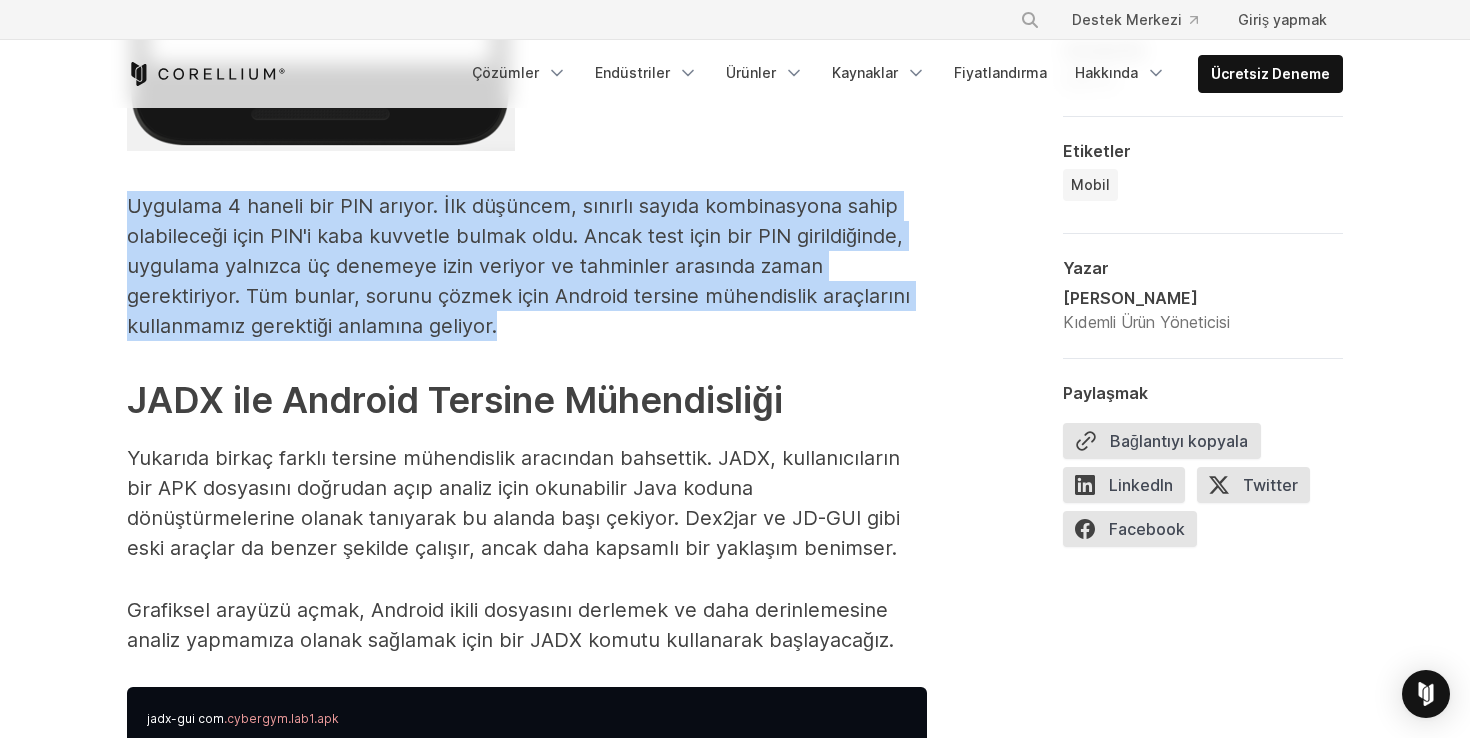 scroll, scrollTop: 4884, scrollLeft: 0, axis: vertical 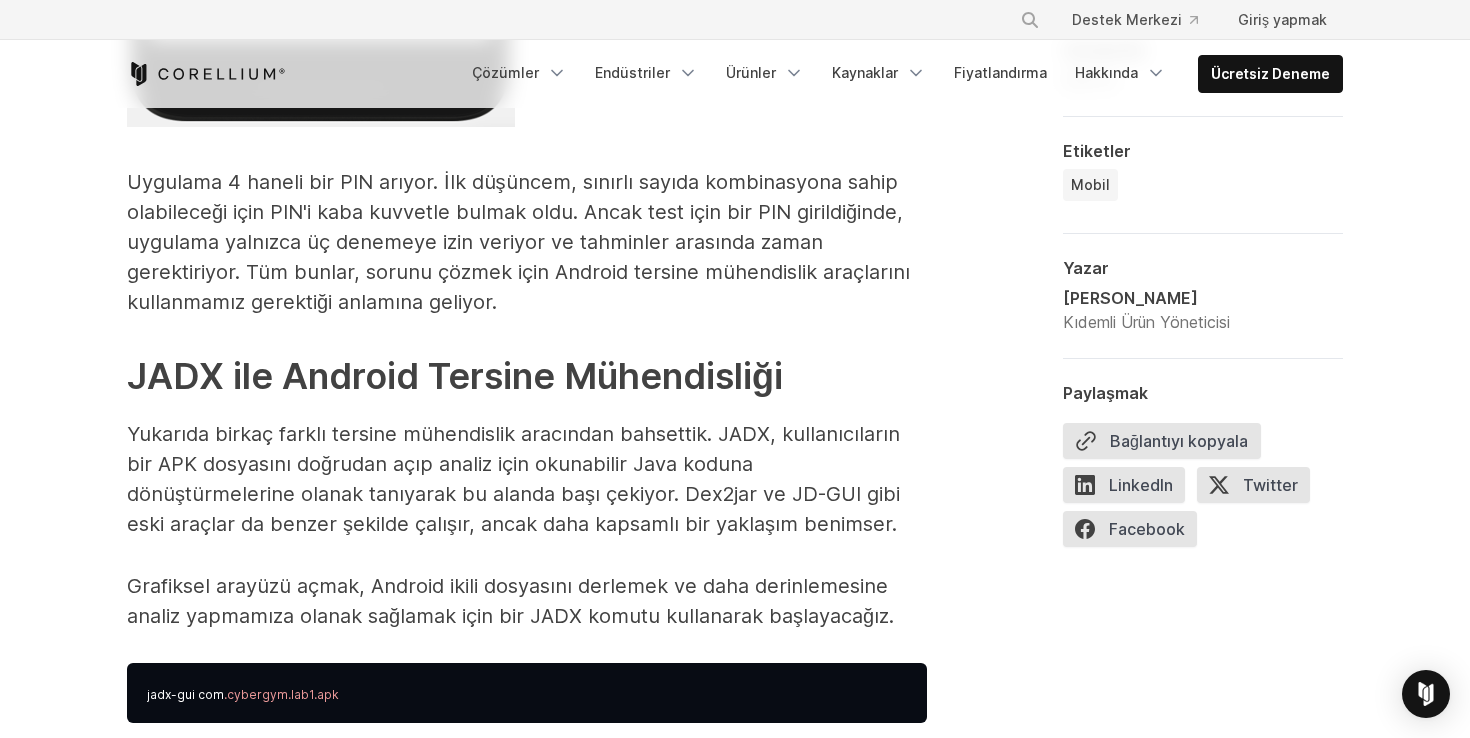 click on "JADX ile Android Tersine Mühendisliği" at bounding box center (455, 376) 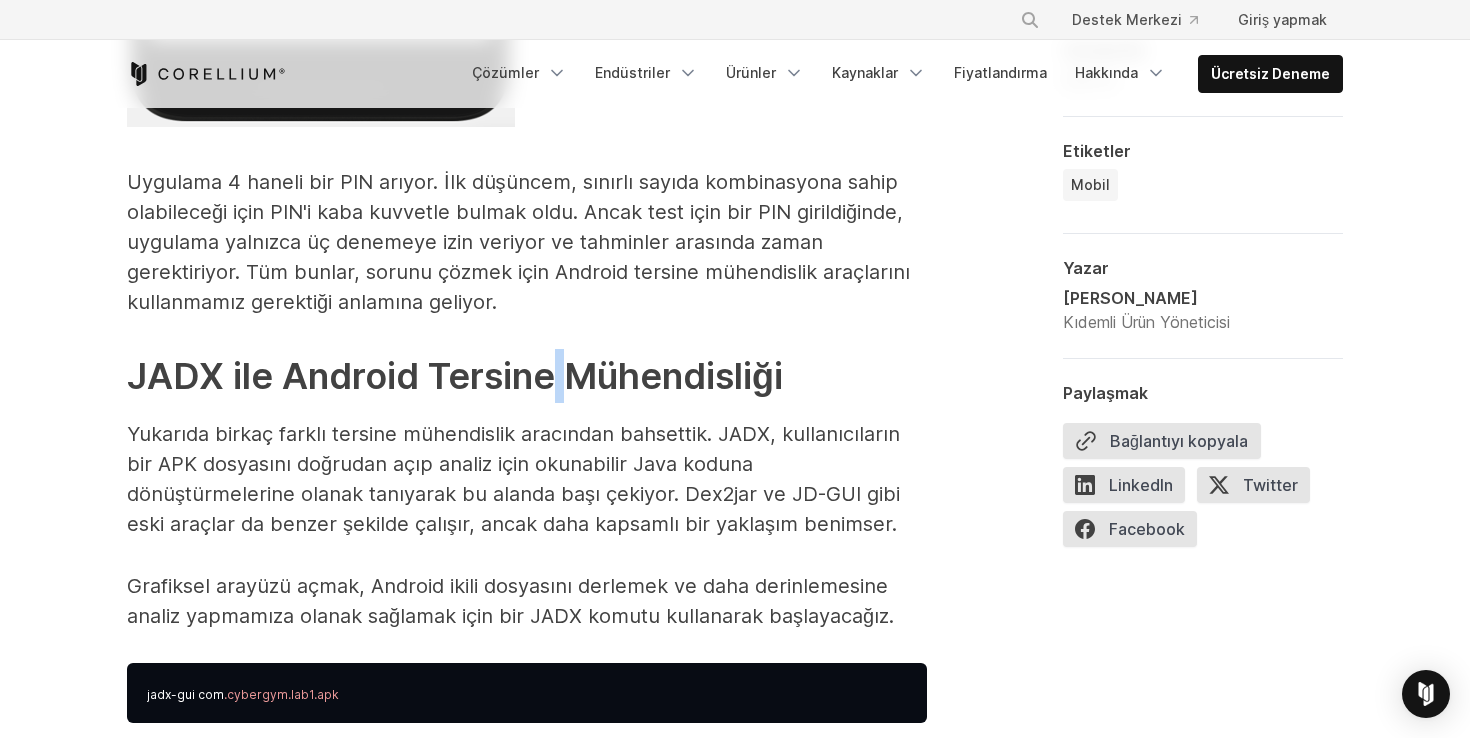 click on "JADX ile Android Tersine Mühendisliği" at bounding box center [455, 376] 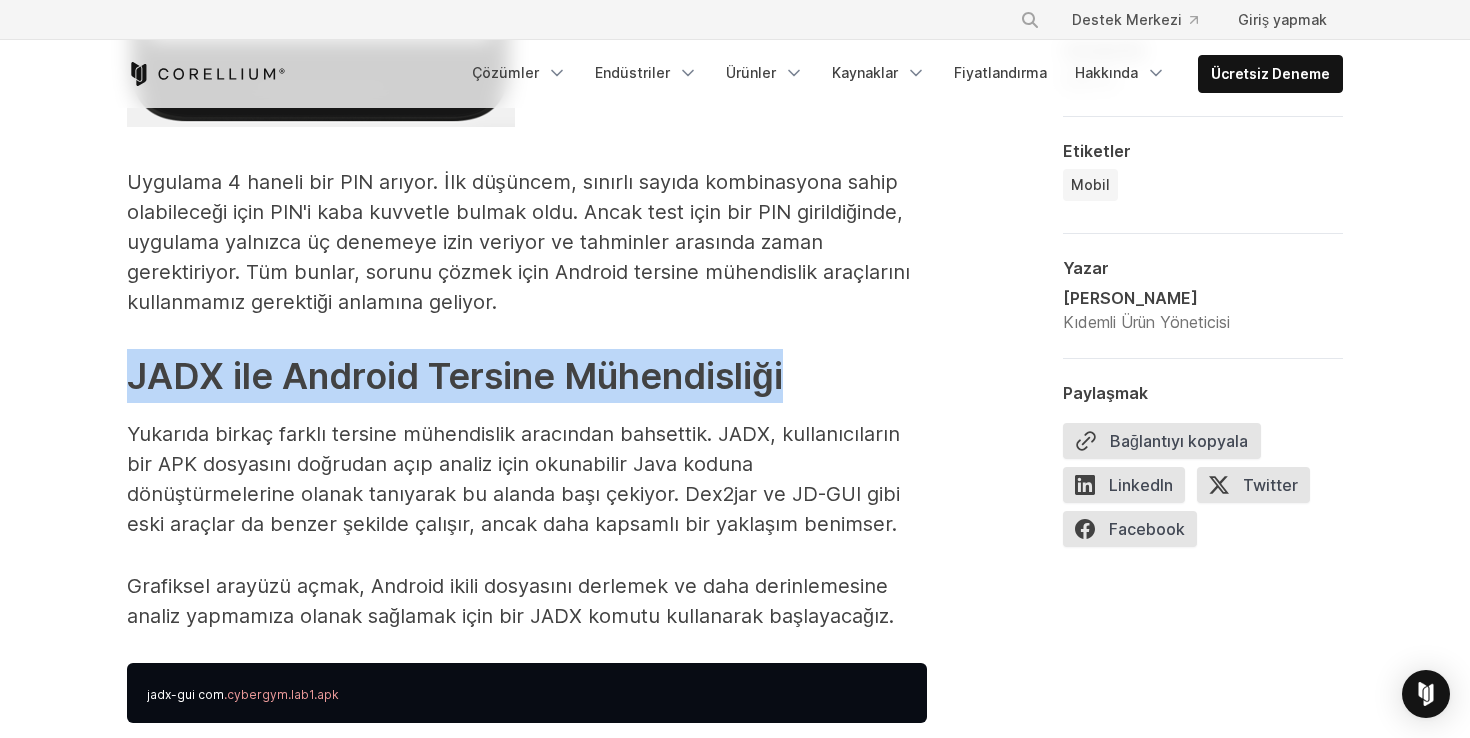 click on "JADX ile Android Tersine Mühendisliği" at bounding box center (455, 376) 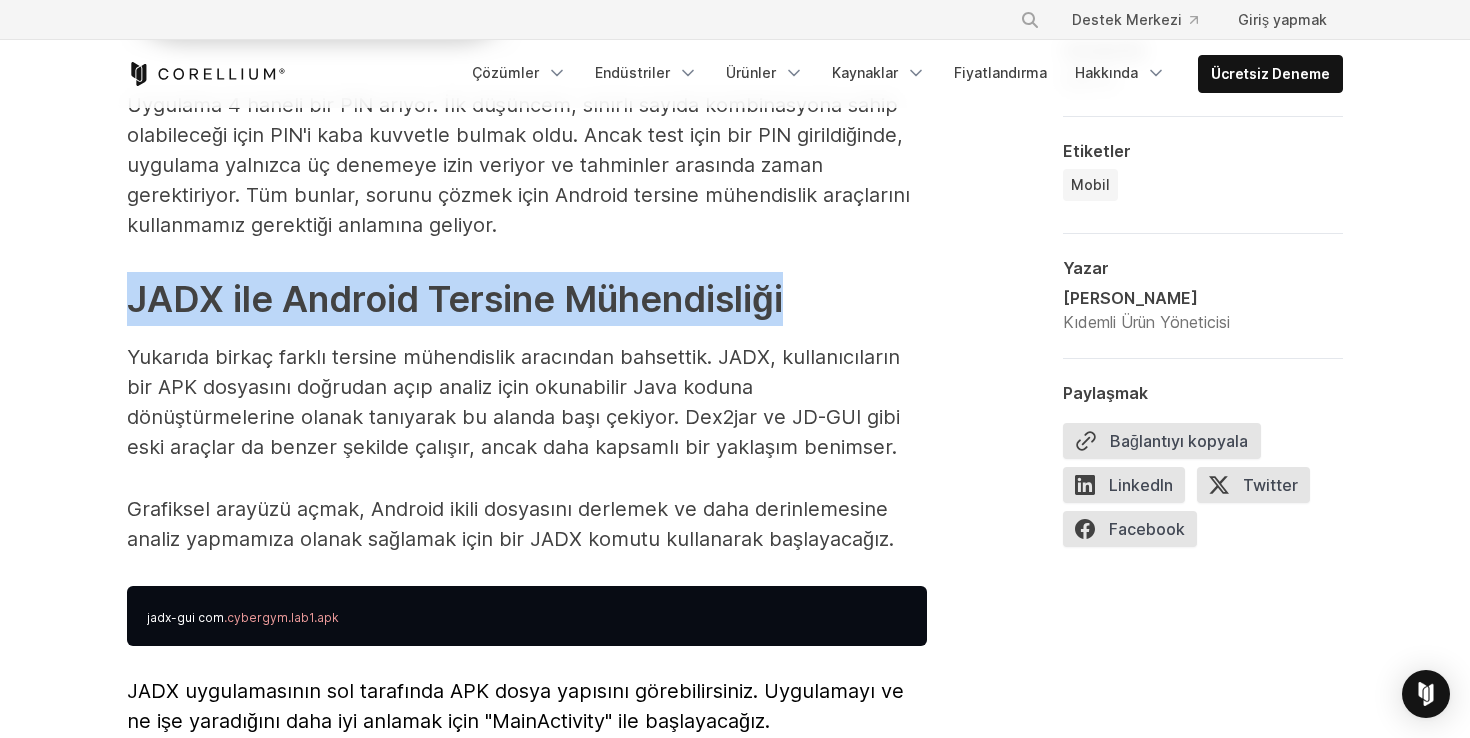 scroll, scrollTop: 4963, scrollLeft: 0, axis: vertical 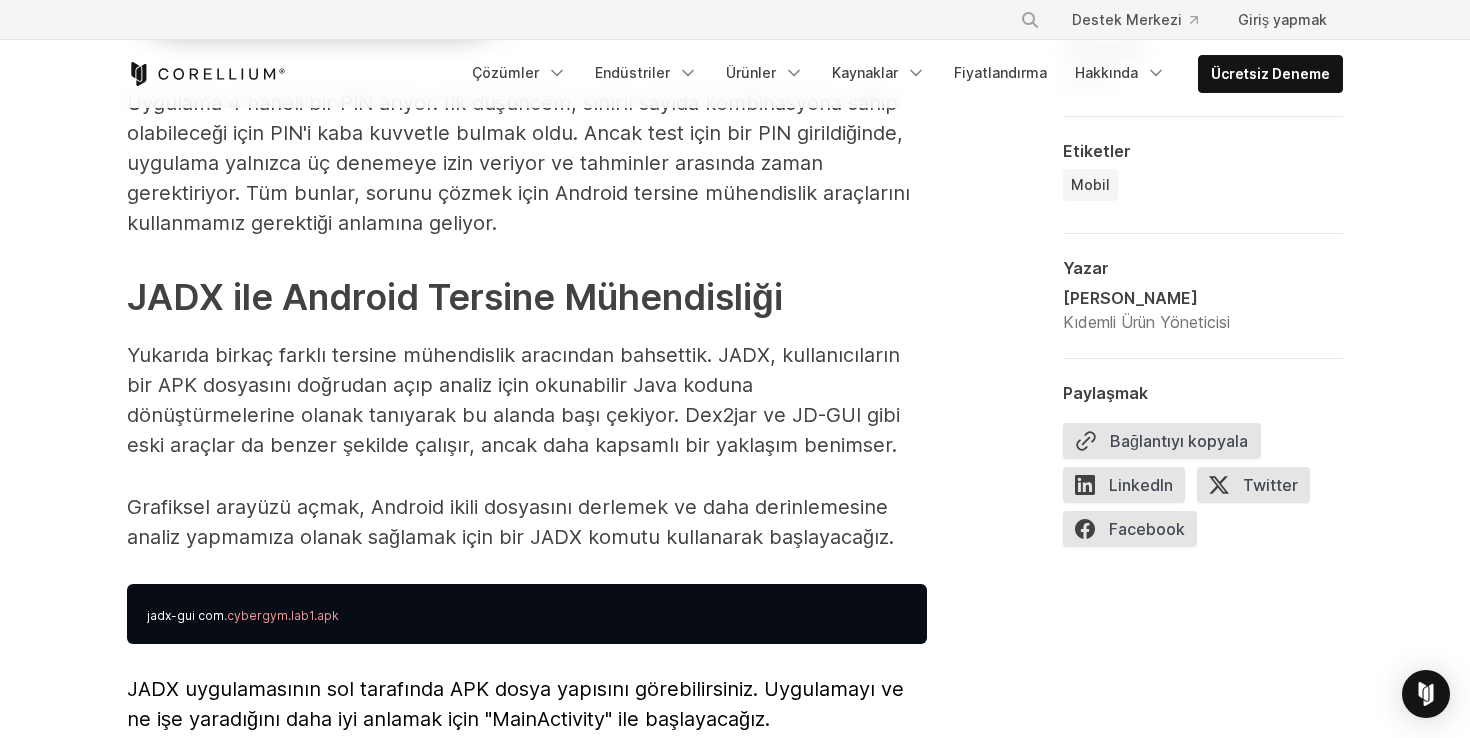 click on "jadx-gui com  .cybergym.lab1.apk" at bounding box center [527, 614] 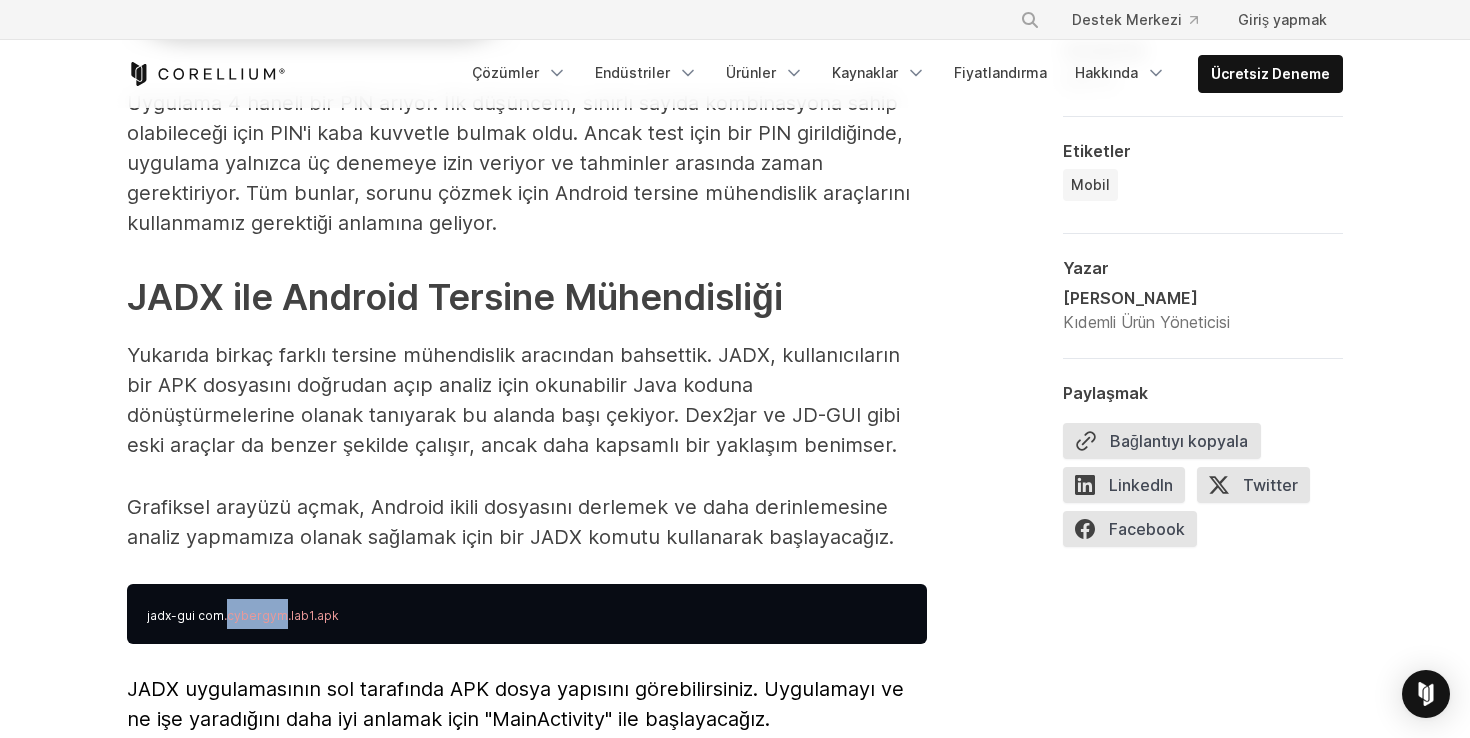click on "jadx-gui com  .cybergym.lab1.apk" at bounding box center [527, 614] 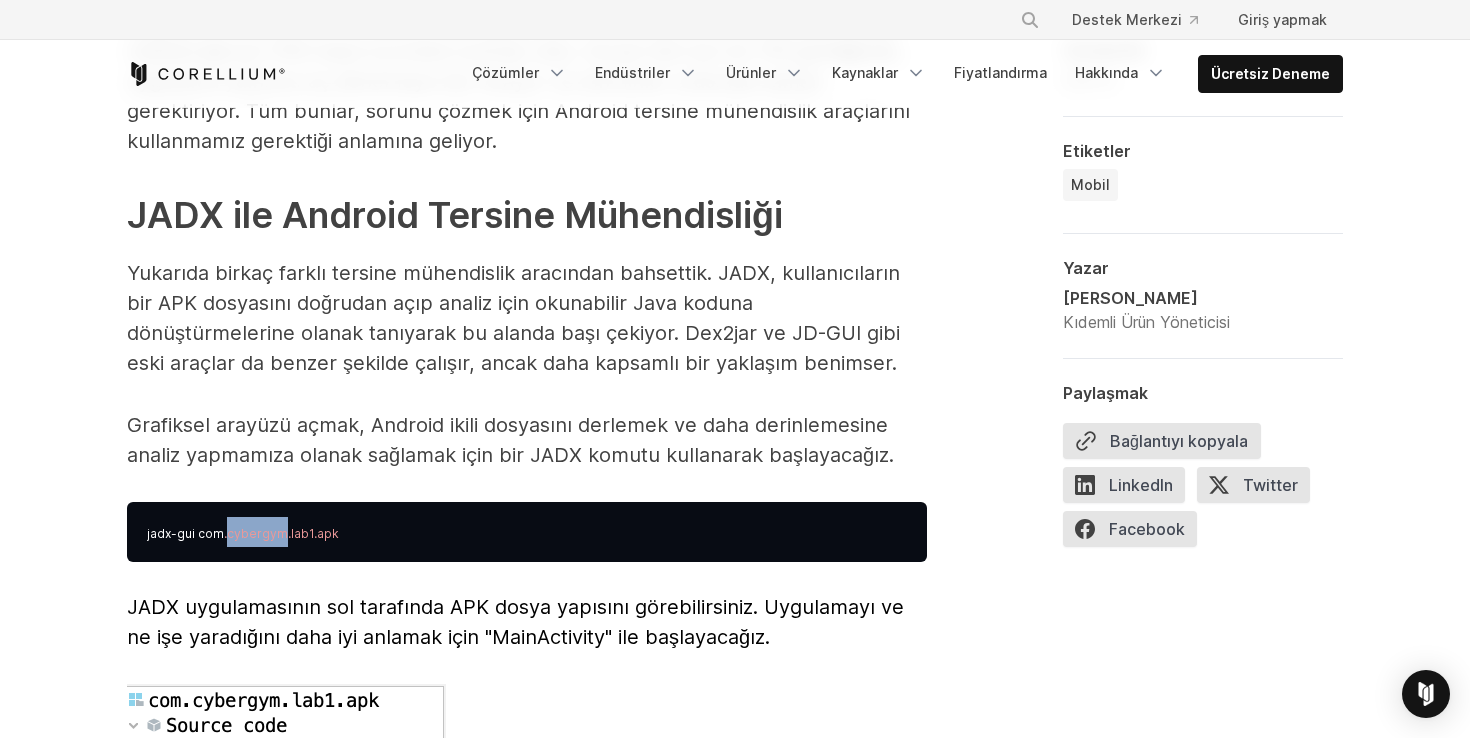 scroll, scrollTop: 5105, scrollLeft: 0, axis: vertical 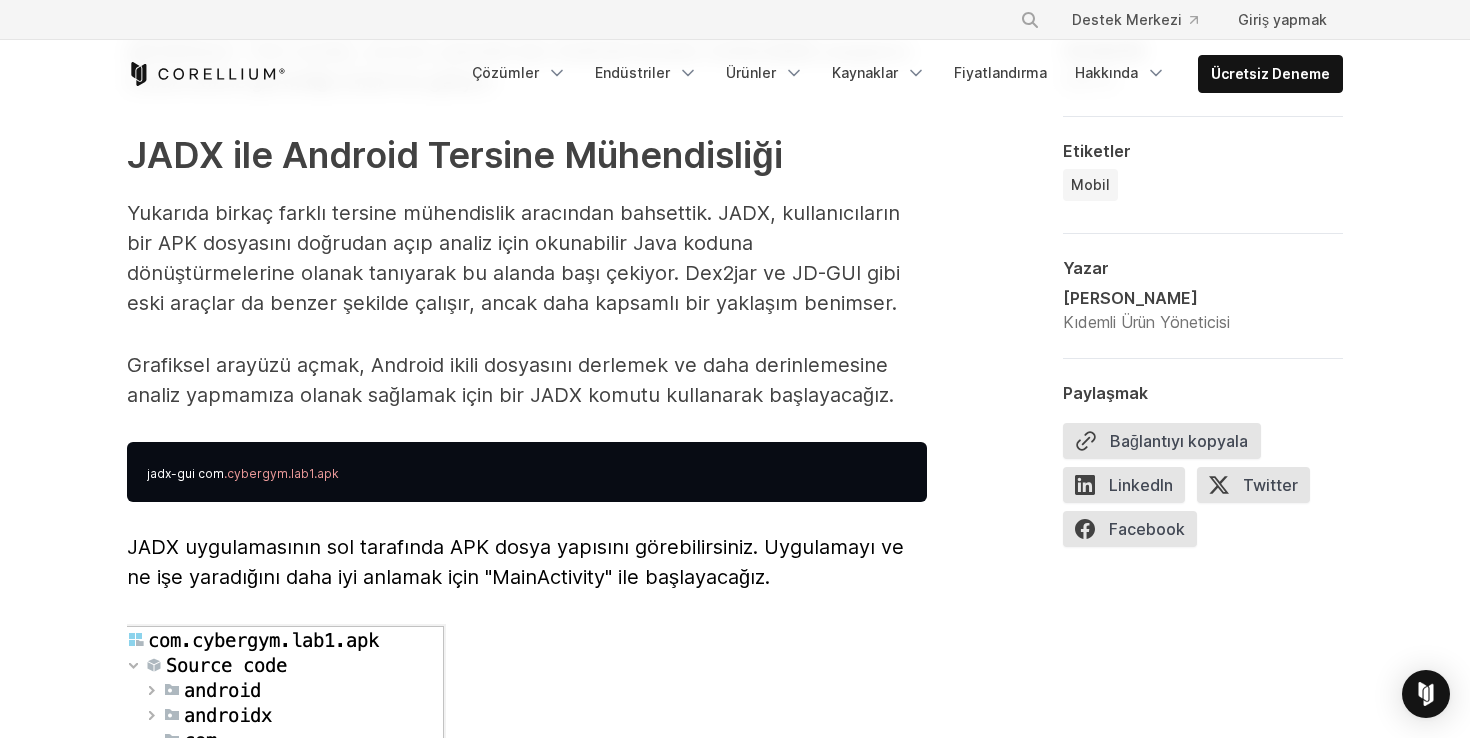 click on "JADX uygulamasının sol tarafında APK dosya yapısını görebilirsiniz. Uygulamayı ve ne işe yaradığını daha iyi anlamak için "MainActivity" ile başlayacağız." at bounding box center (515, 562) 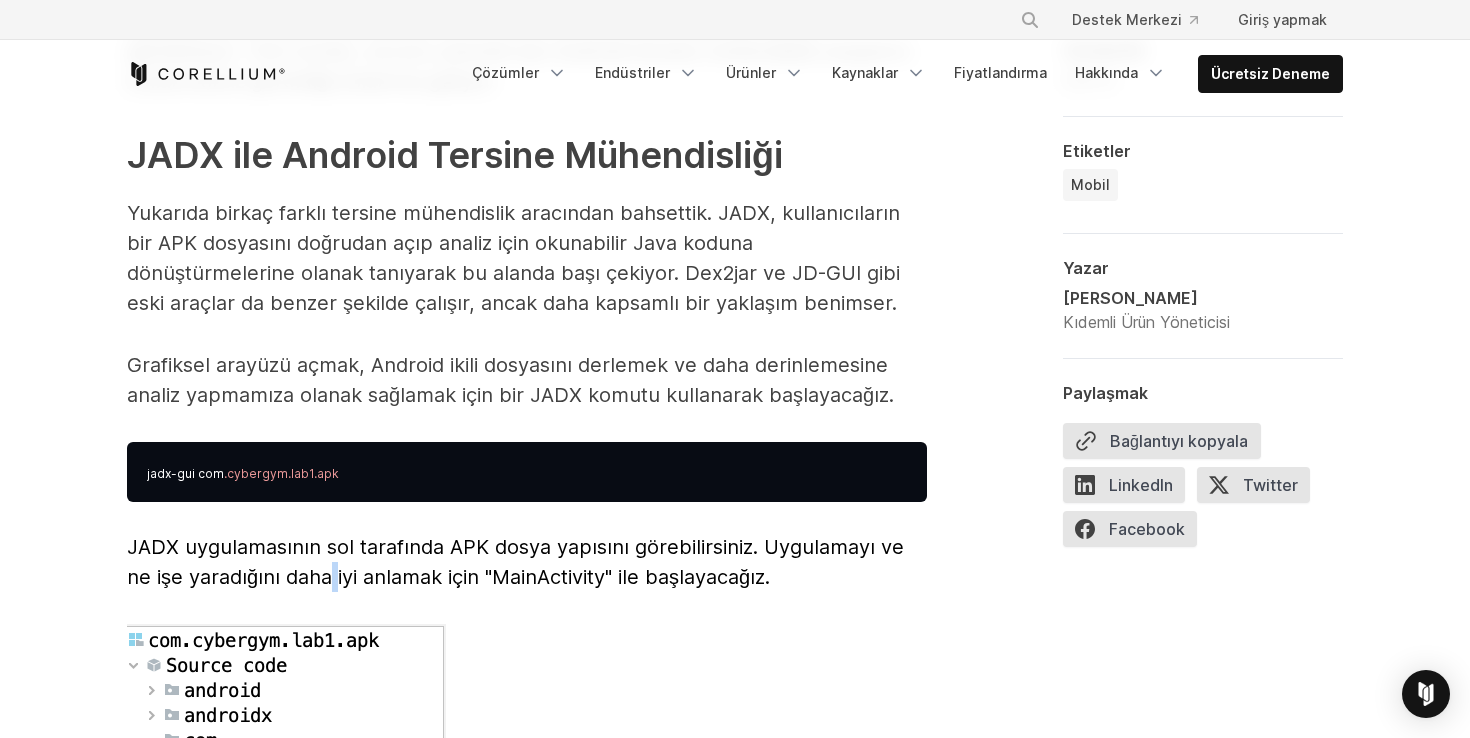 click on "JADX uygulamasının sol tarafında APK dosya yapısını görebilirsiniz. Uygulamayı ve ne işe yaradığını daha iyi anlamak için "MainActivity" ile başlayacağız." at bounding box center [515, 562] 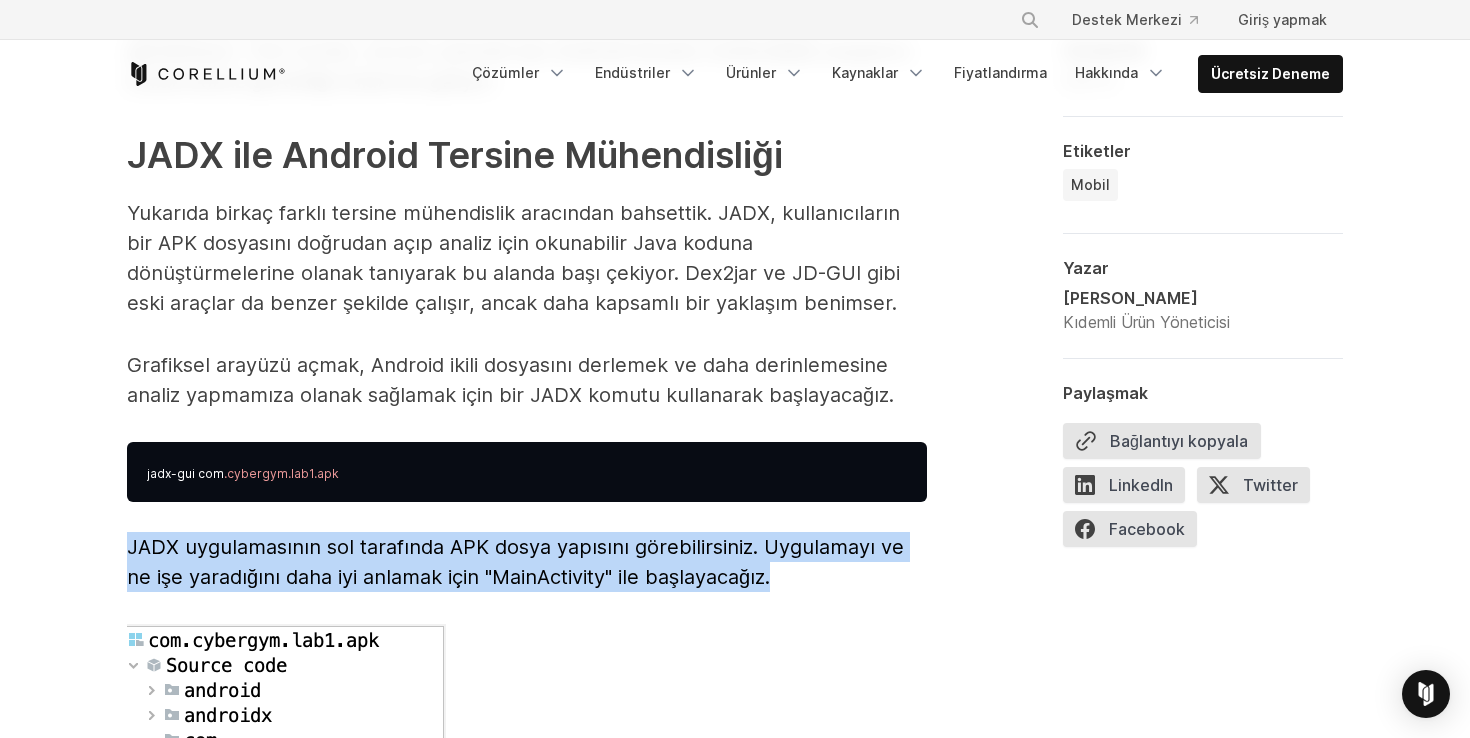 click on "JADX uygulamasının sol tarafında APK dosya yapısını görebilirsiniz. Uygulamayı ve ne işe yaradığını daha iyi anlamak için "MainActivity" ile başlayacağız." at bounding box center [515, 562] 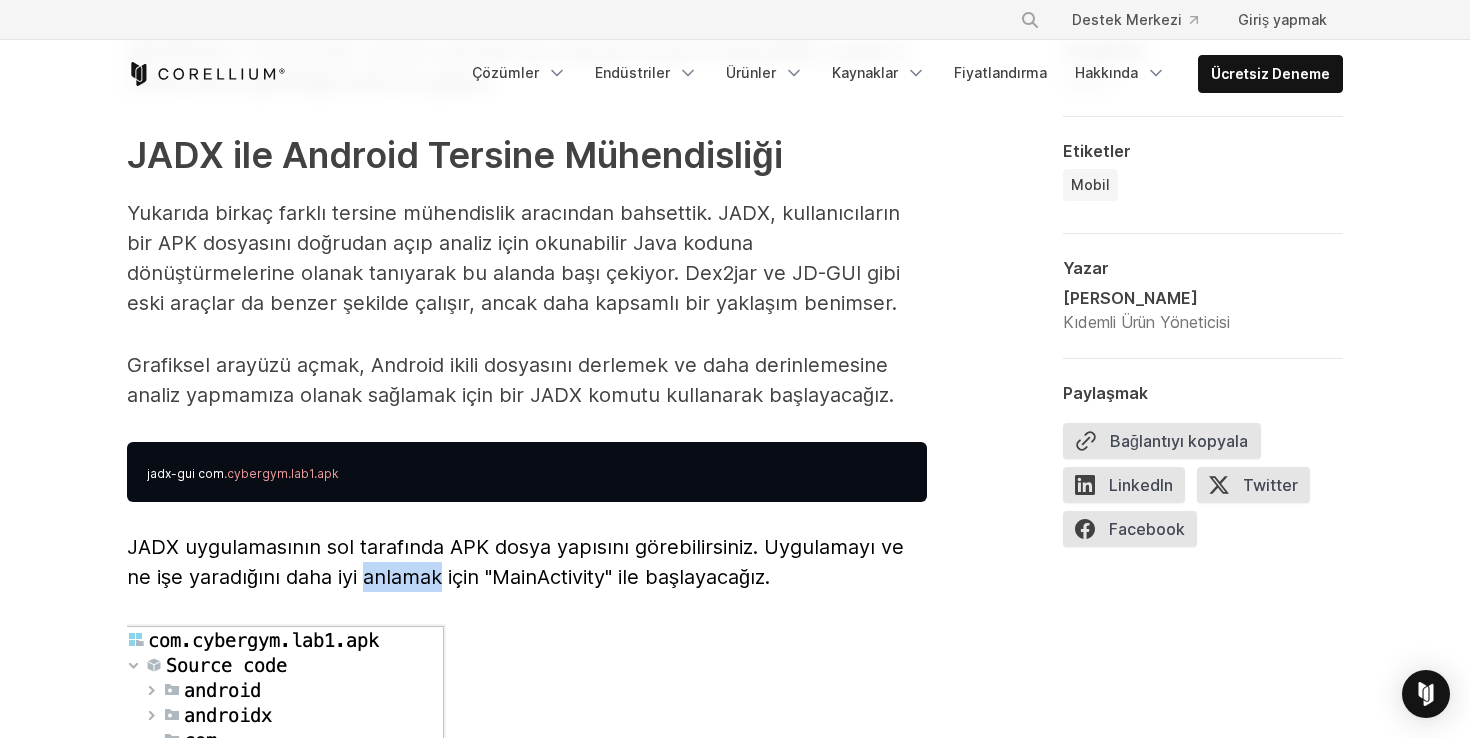 click on "JADX uygulamasının sol tarafında APK dosya yapısını görebilirsiniz. Uygulamayı ve ne işe yaradığını daha iyi anlamak için "MainActivity" ile başlayacağız." at bounding box center (515, 562) 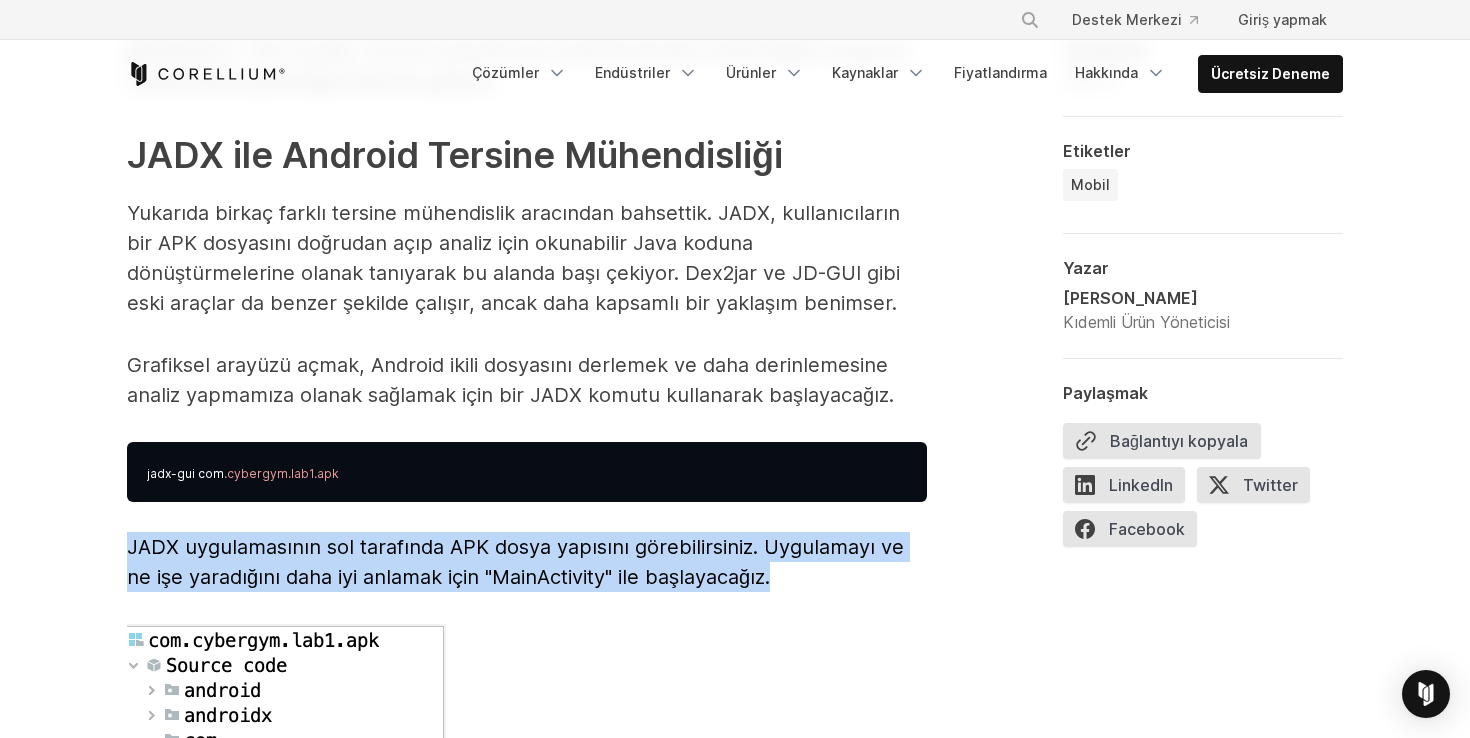 click on "JADX uygulamasının sol tarafında APK dosya yapısını görebilirsiniz. Uygulamayı ve ne işe yaradığını daha iyi anlamak için "MainActivity" ile başlayacağız." at bounding box center (515, 562) 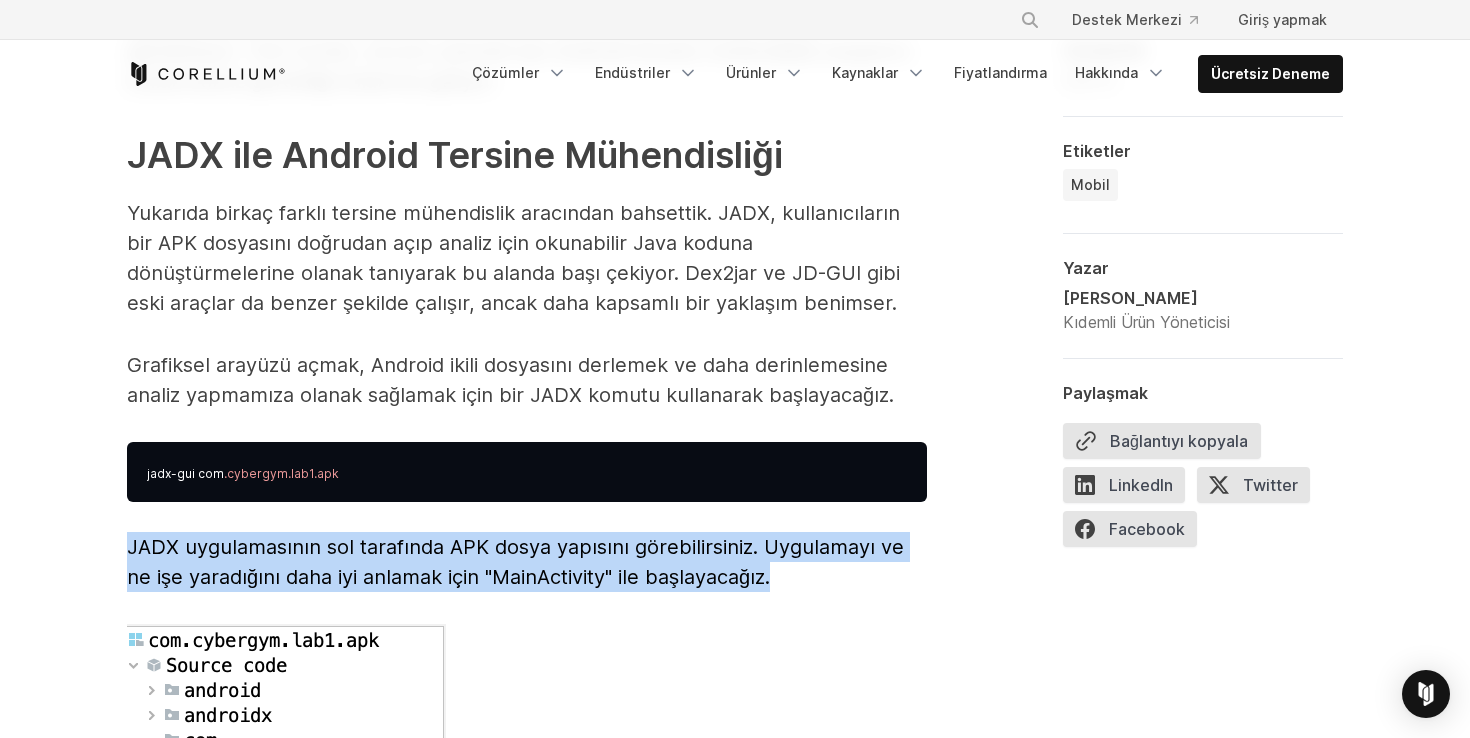 click on "JADX uygulamasının sol tarafında APK dosya yapısını görebilirsiniz. Uygulamayı ve ne işe yaradığını daha iyi anlamak için "MainActivity" ile başlayacağız." at bounding box center [515, 562] 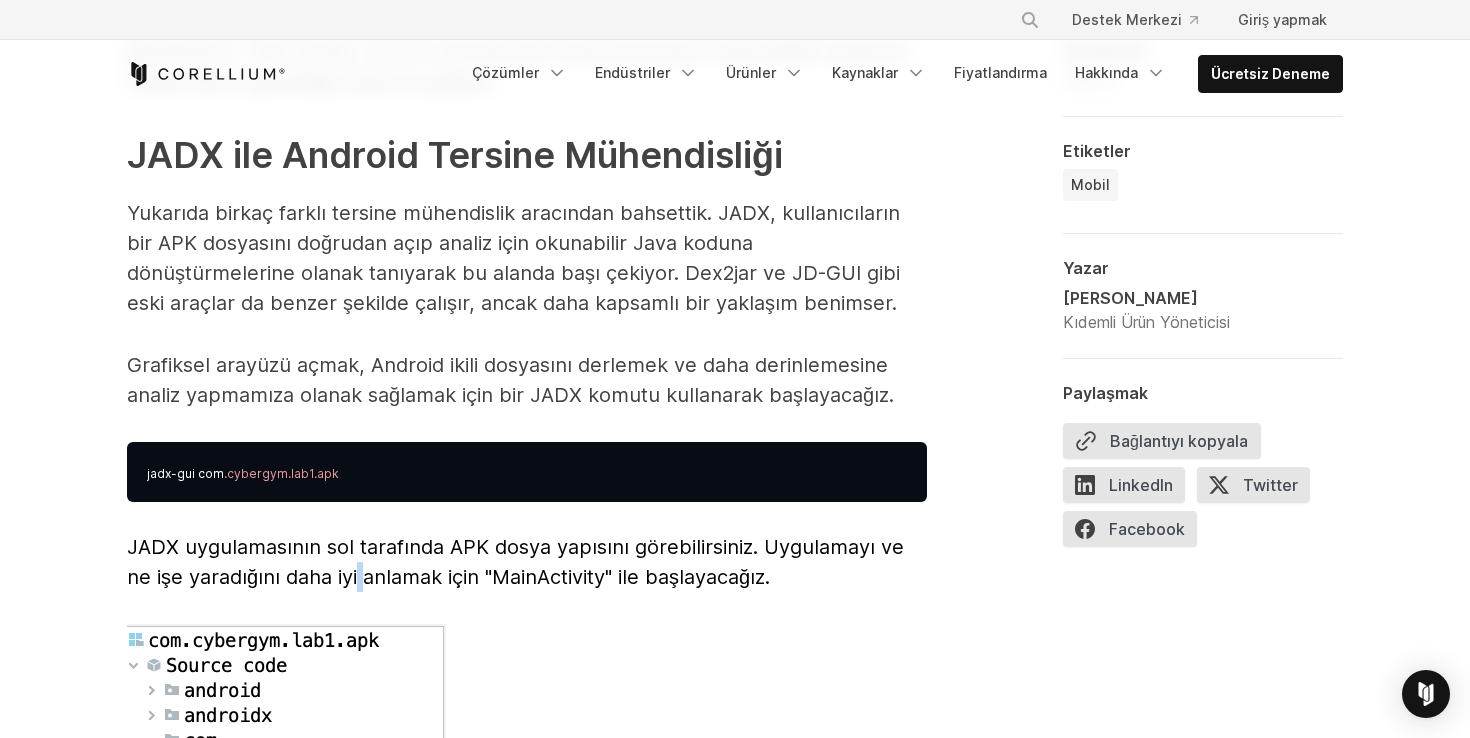 click on "JADX uygulamasının sol tarafında APK dosya yapısını görebilirsiniz. Uygulamayı ve ne işe yaradığını daha iyi anlamak için "MainActivity" ile başlayacağız." at bounding box center (515, 562) 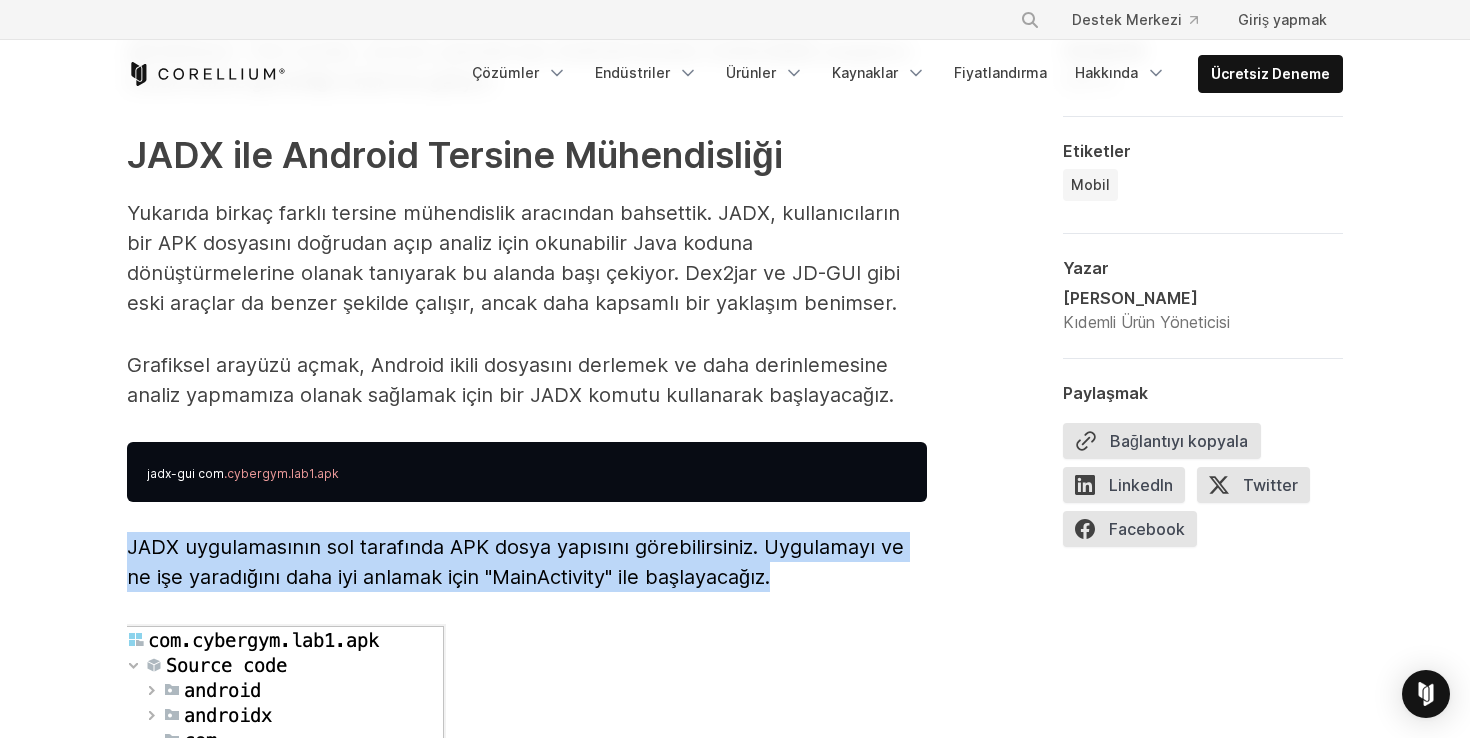 click on "JADX uygulamasının sol tarafında APK dosya yapısını görebilirsiniz. Uygulamayı ve ne işe yaradığını daha iyi anlamak için "MainActivity" ile başlayacağız." at bounding box center (515, 562) 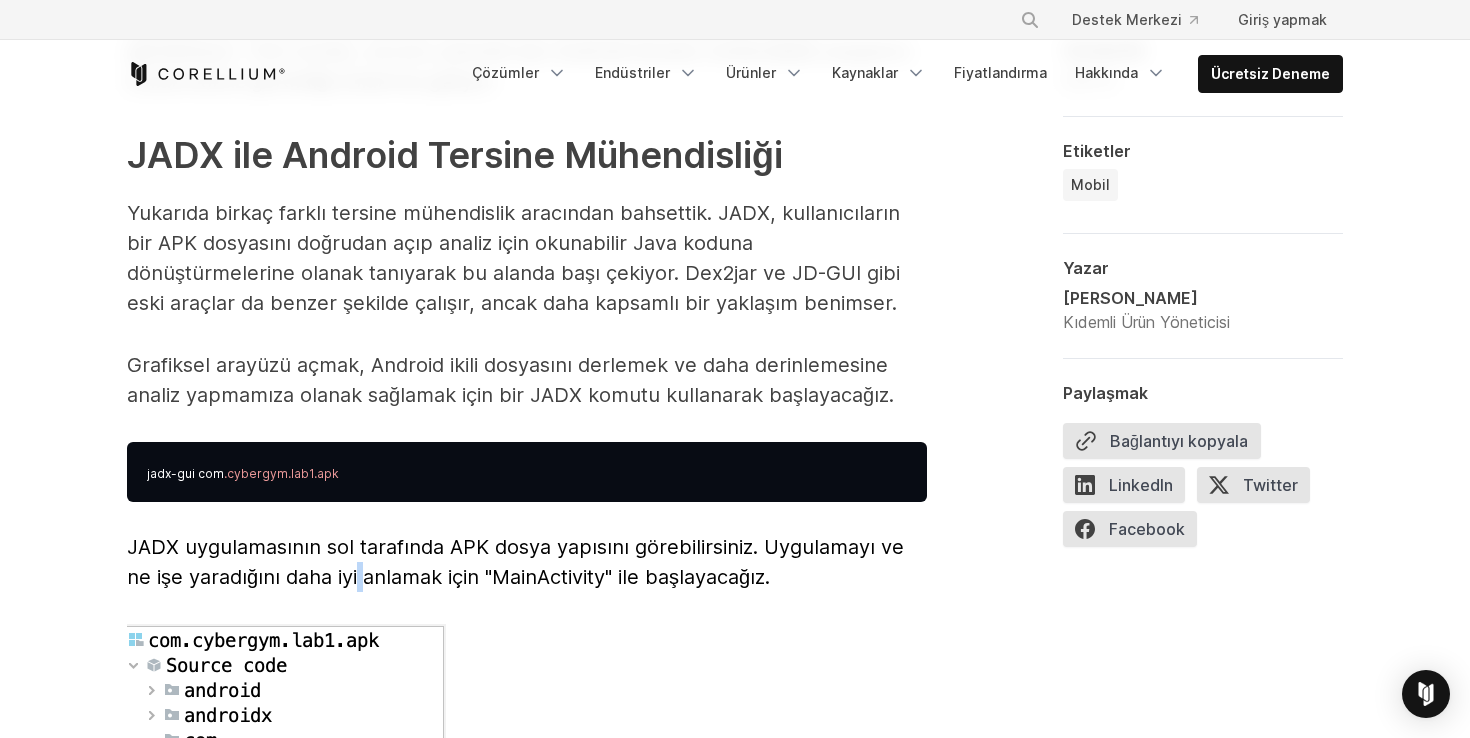 click on "JADX uygulamasının sol tarafında APK dosya yapısını görebilirsiniz. Uygulamayı ve ne işe yaradığını daha iyi anlamak için "MainActivity" ile başlayacağız." at bounding box center (515, 562) 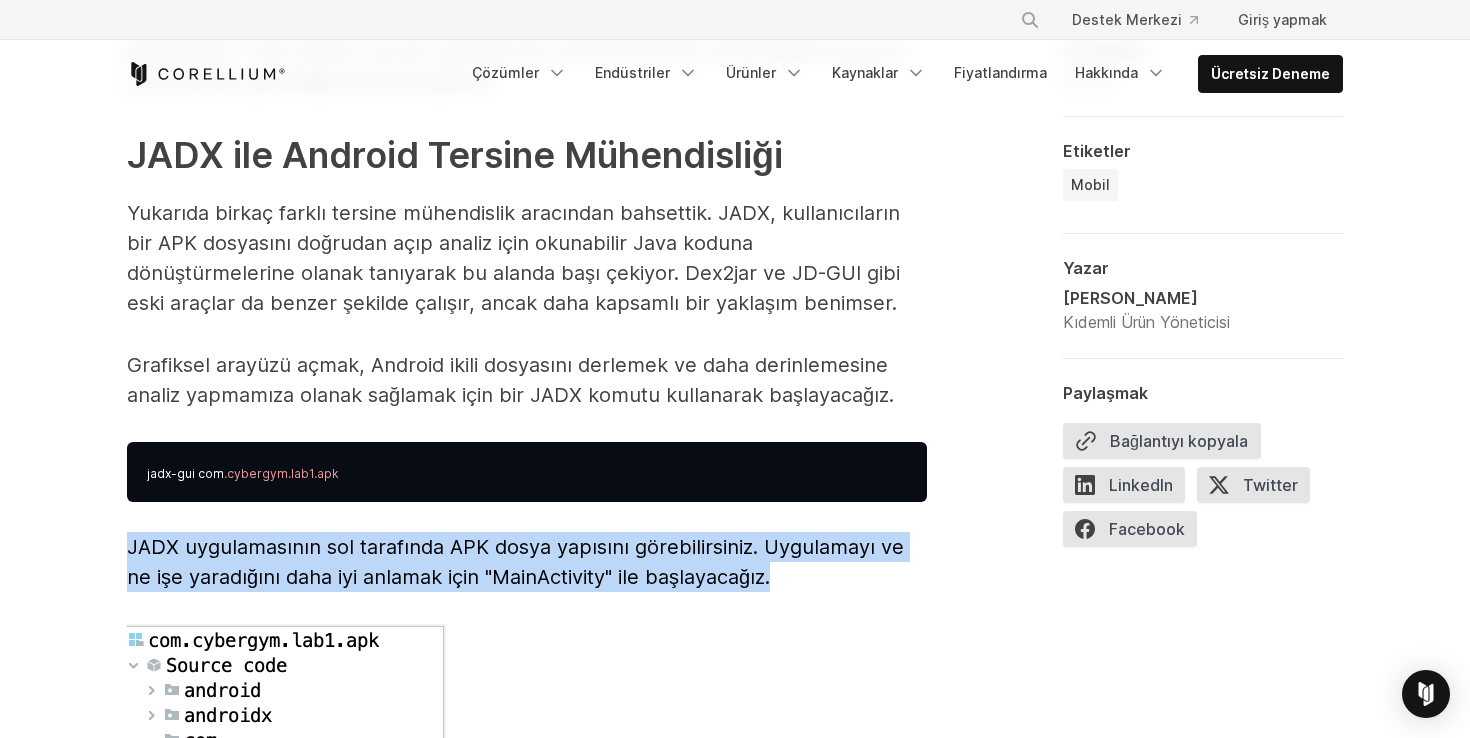click on "JADX uygulamasının sol tarafında APK dosya yapısını görebilirsiniz. Uygulamayı ve ne işe yaradığını daha iyi anlamak için "MainActivity" ile başlayacağız." at bounding box center [515, 562] 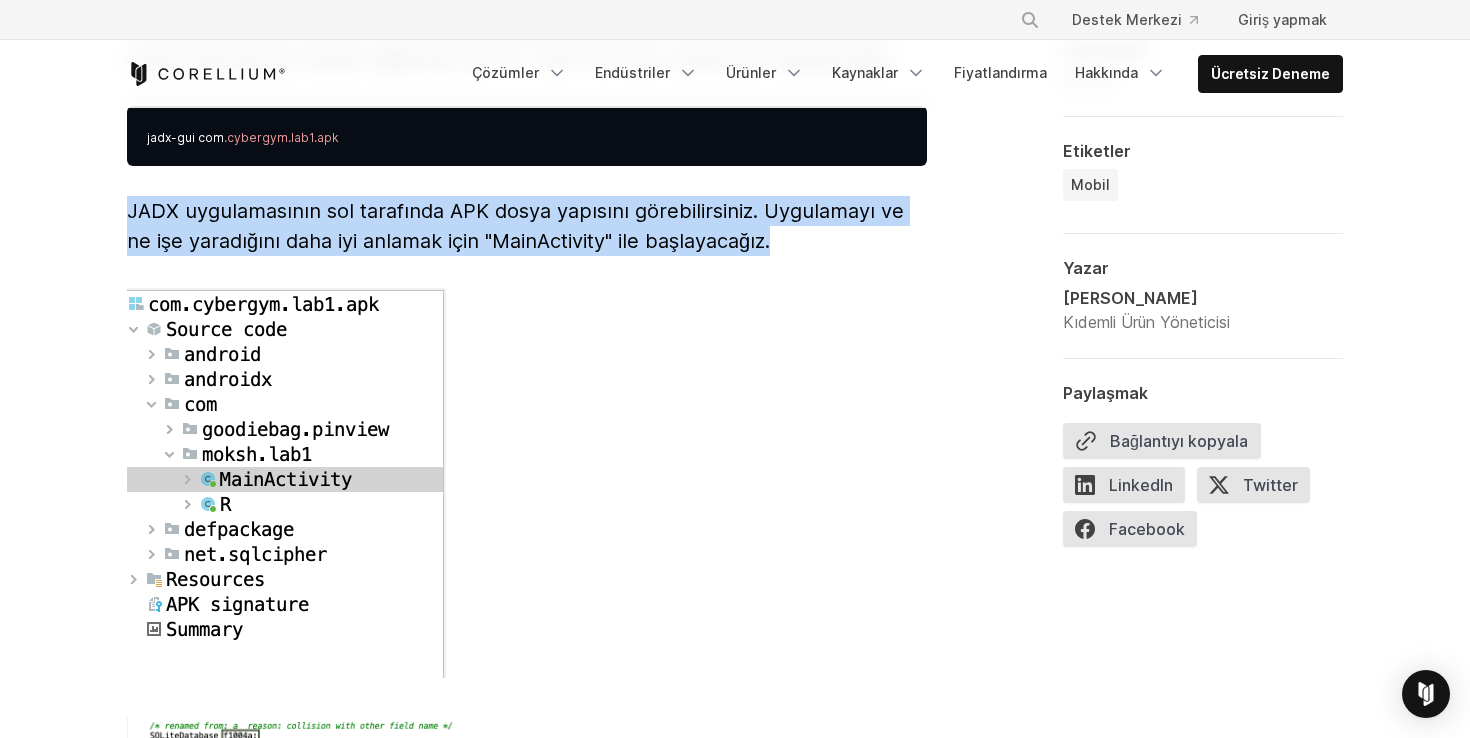 click on "Android Uygulamalarının Tersine Mühendisliği
Bir Android uygulamasının tersine mühendisliği, genellikle uygulamanın derlenmiş kodunu ve kaynaklarını insanlar tarafından okunabilir bir biçime dönüştürmek için özel araçlar kullanmayı içerir. Bu blog yazısında, mevcut çeşitli araçları ve bunların sabit kodlanmış verileri ve potansiyel olarak statik uygulama güvenlik açıklarını bulmak için nasıl kullanılabileceğine dair örnekleri ele alacağız.
Bu süreç, Android uygulama geliştirme konusunda belirli bir düzeyde bilgi ve Java bilgisi gerektirdiğinden zorlu olabilir. Ancak, doğru araçlar ve uzmanlıkla çoğu Android uygulamasını başarıyla tersine mühendislik yoluyla geliştirmek mümkündür.
“Android'de Tersine Mühendislik” web seminerimizi isteğe bağlı olarak izleyin.
Android Tersine Mühendislik Araçları
Android mobil uygulamalarının tersine mühendisliği  için çeşitli araçlar kullanılabilir" at bounding box center [527, 521] 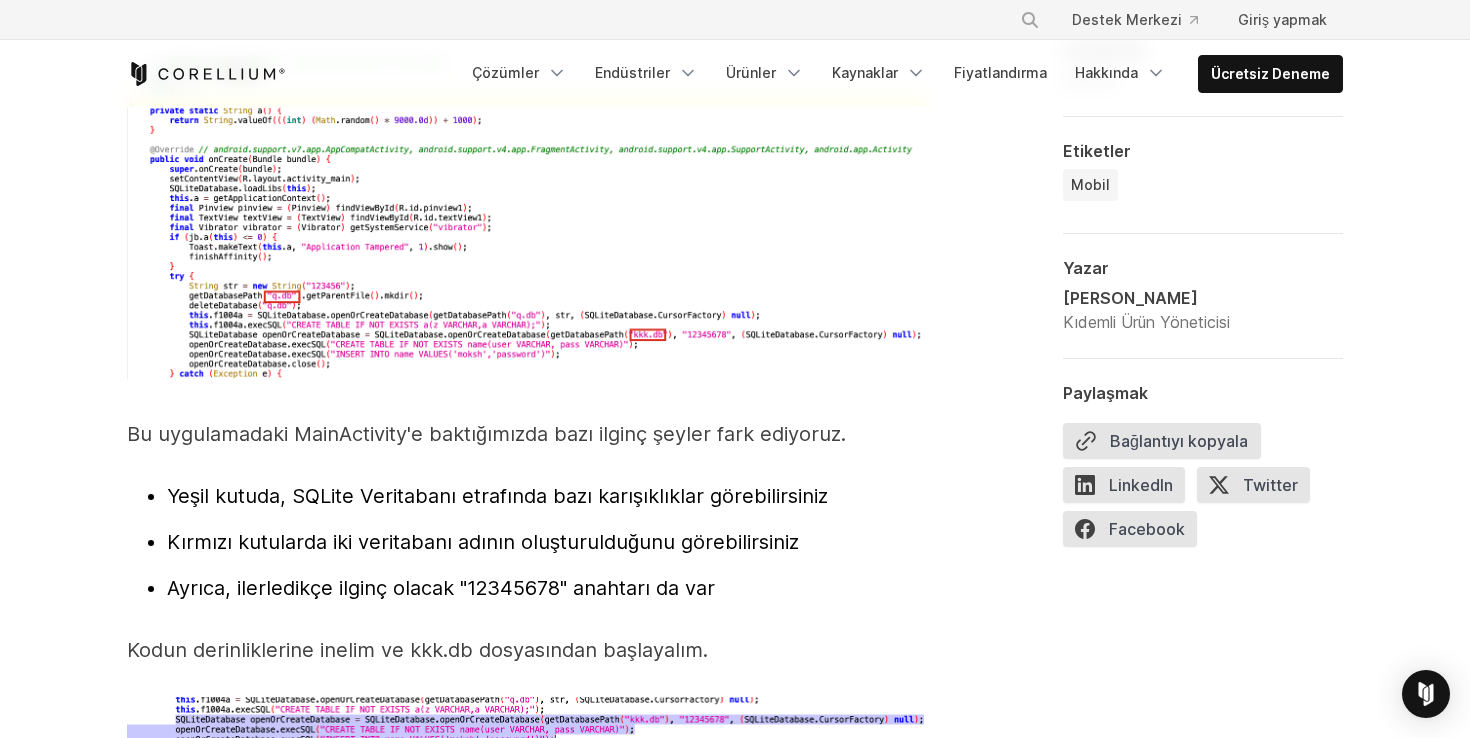 scroll, scrollTop: 6112, scrollLeft: 0, axis: vertical 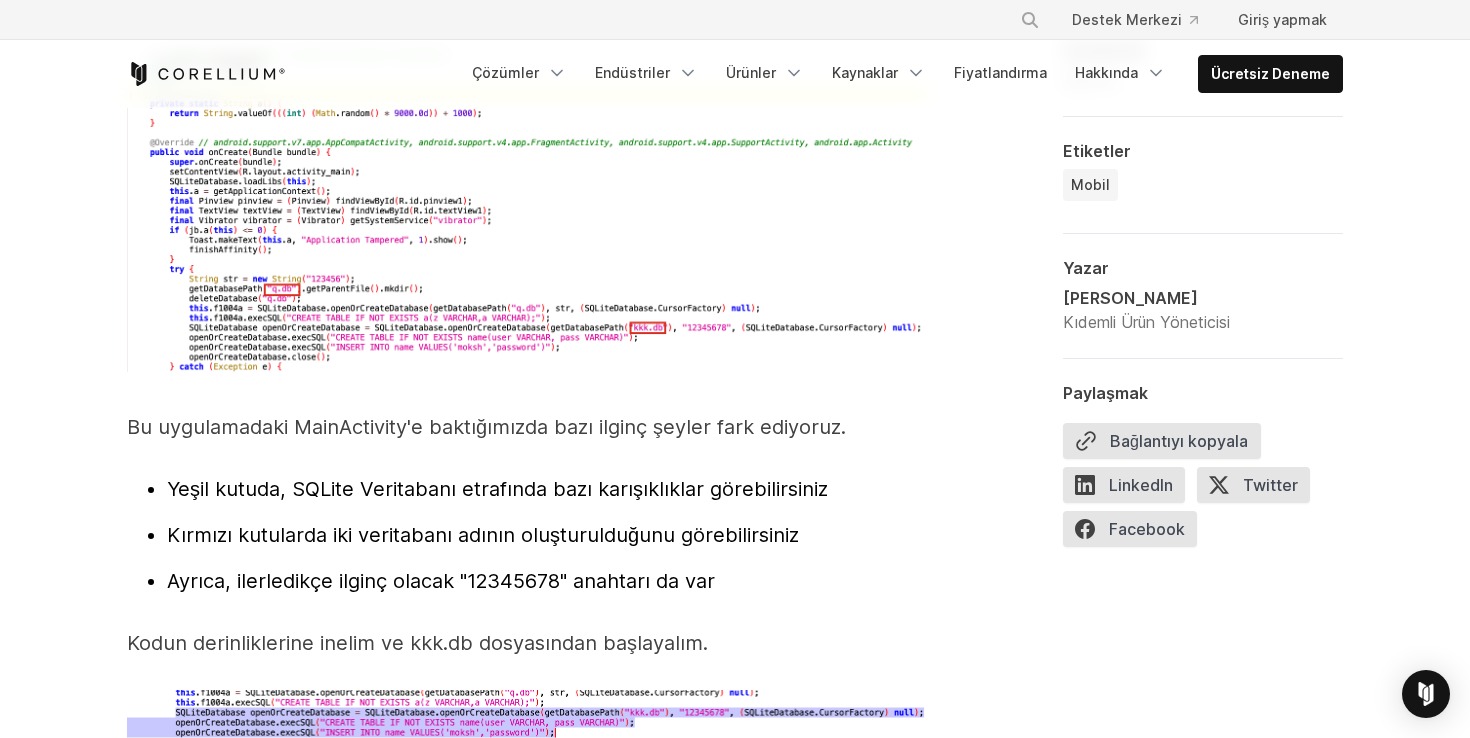 click on "Yeşil kutuda, SQLite Veritabanı etrafında bazı karışıklıklar görebilirsiniz" at bounding box center (497, 489) 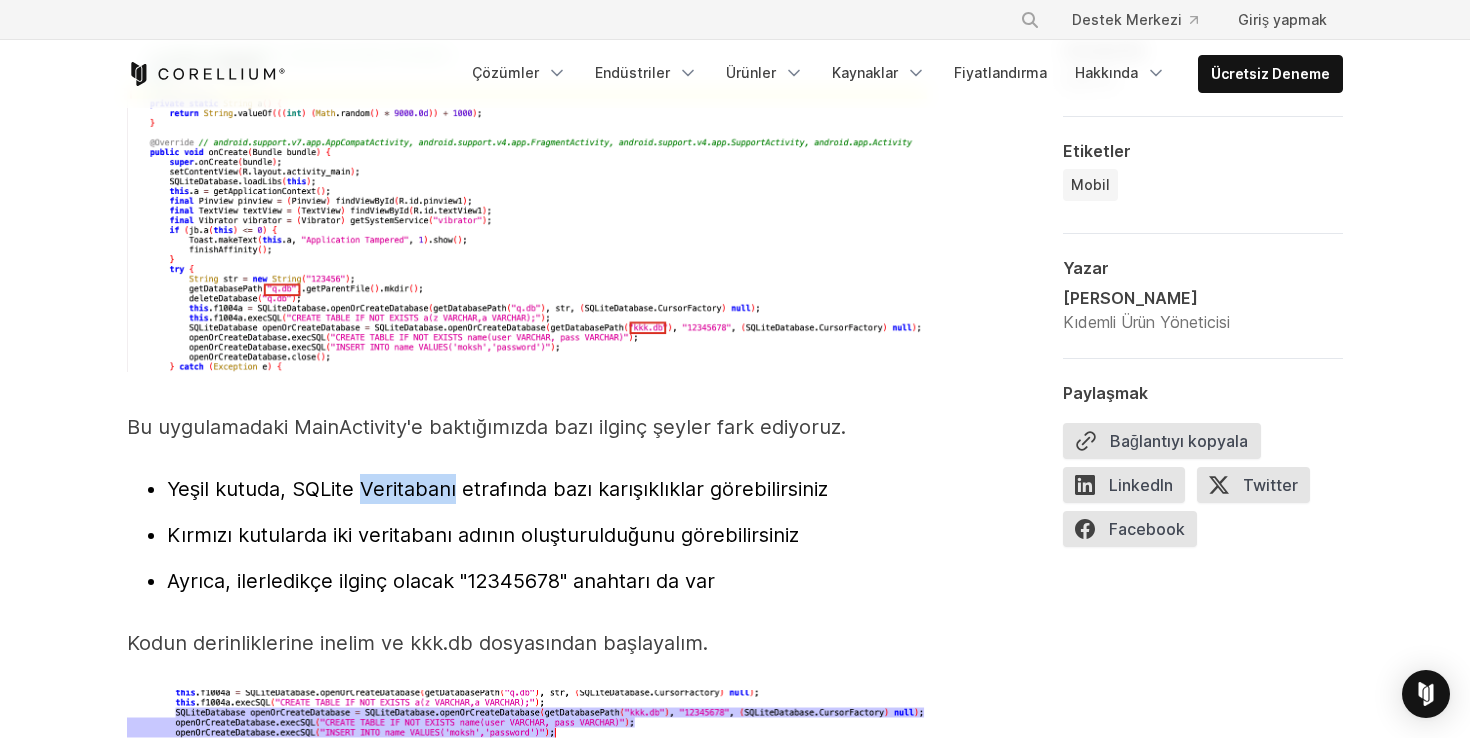 click on "Yeşil kutuda, SQLite Veritabanı etrafında bazı karışıklıklar görebilirsiniz" at bounding box center (497, 489) 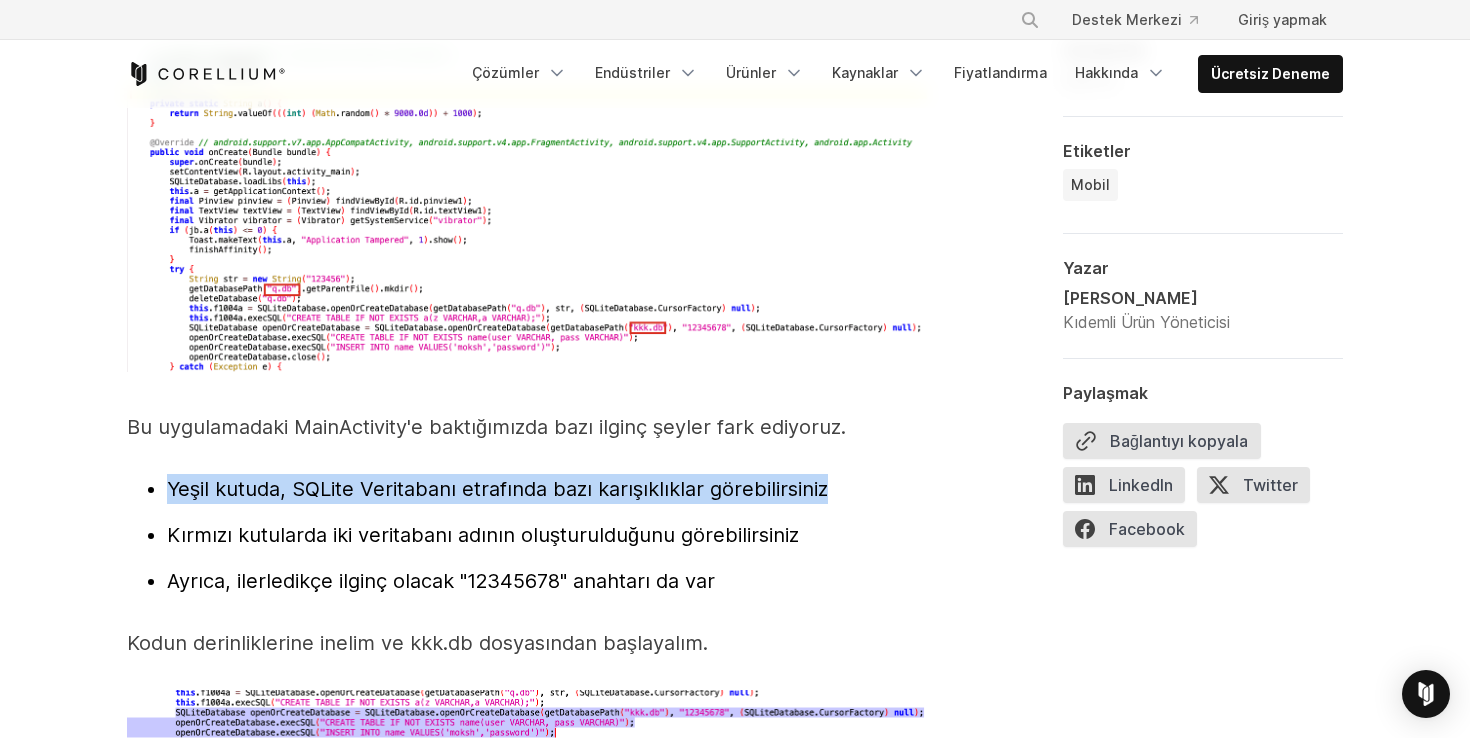 click on "Yeşil kutuda, SQLite Veritabanı etrafında bazı karışıklıklar görebilirsiniz" at bounding box center (497, 489) 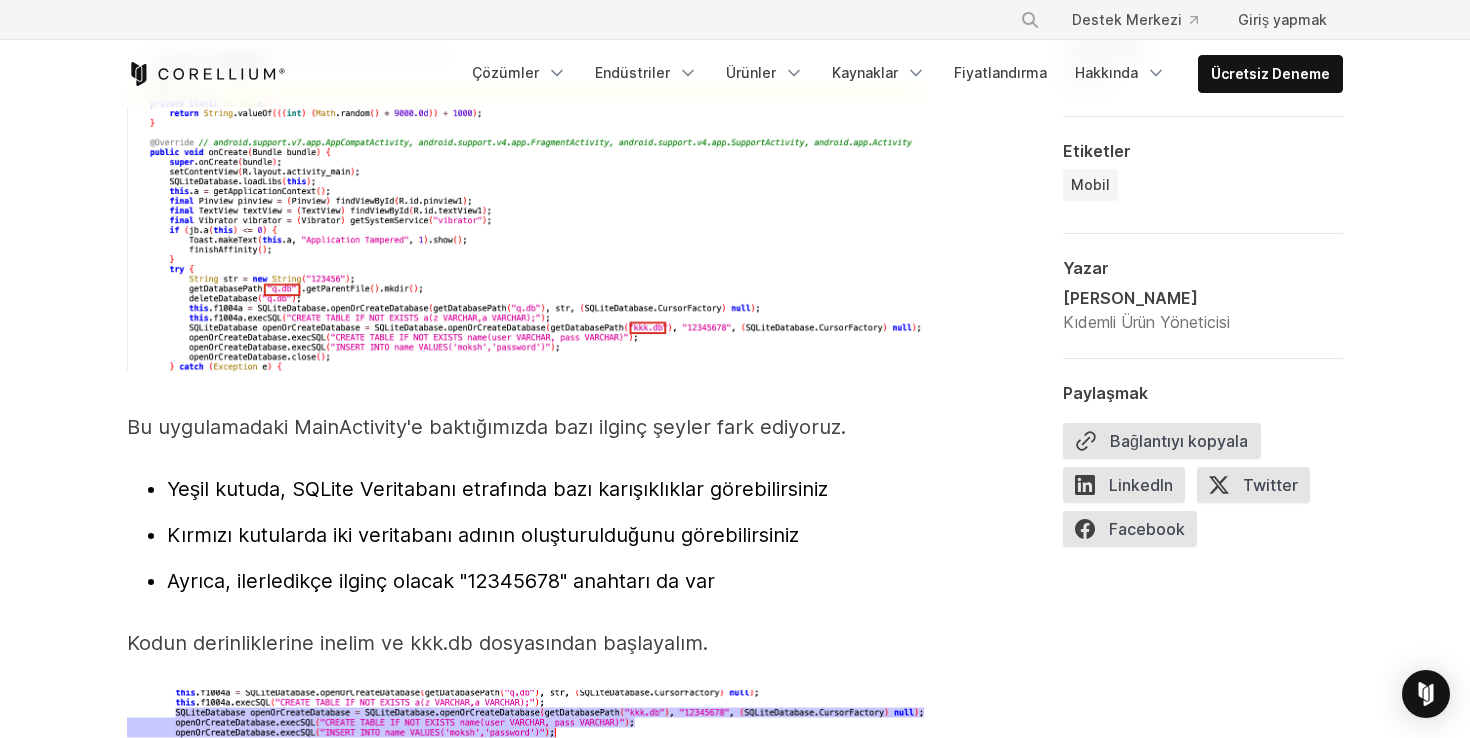 click on "Kırmızı kutularda iki veritabanı adının oluşturulduğunu görebilirsiniz" at bounding box center [547, 535] 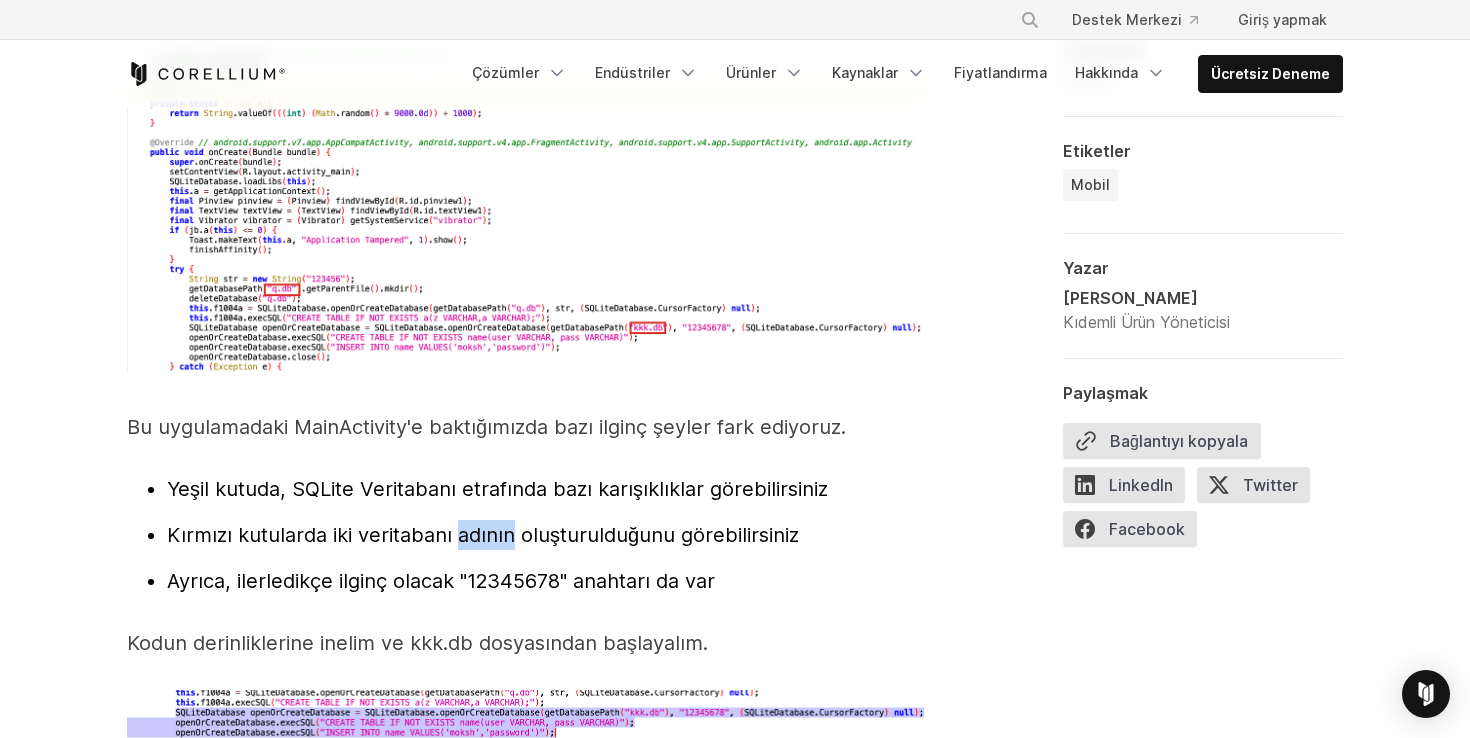 click on "Kırmızı kutularda iki veritabanı adının oluşturulduğunu görebilirsiniz" at bounding box center [547, 535] 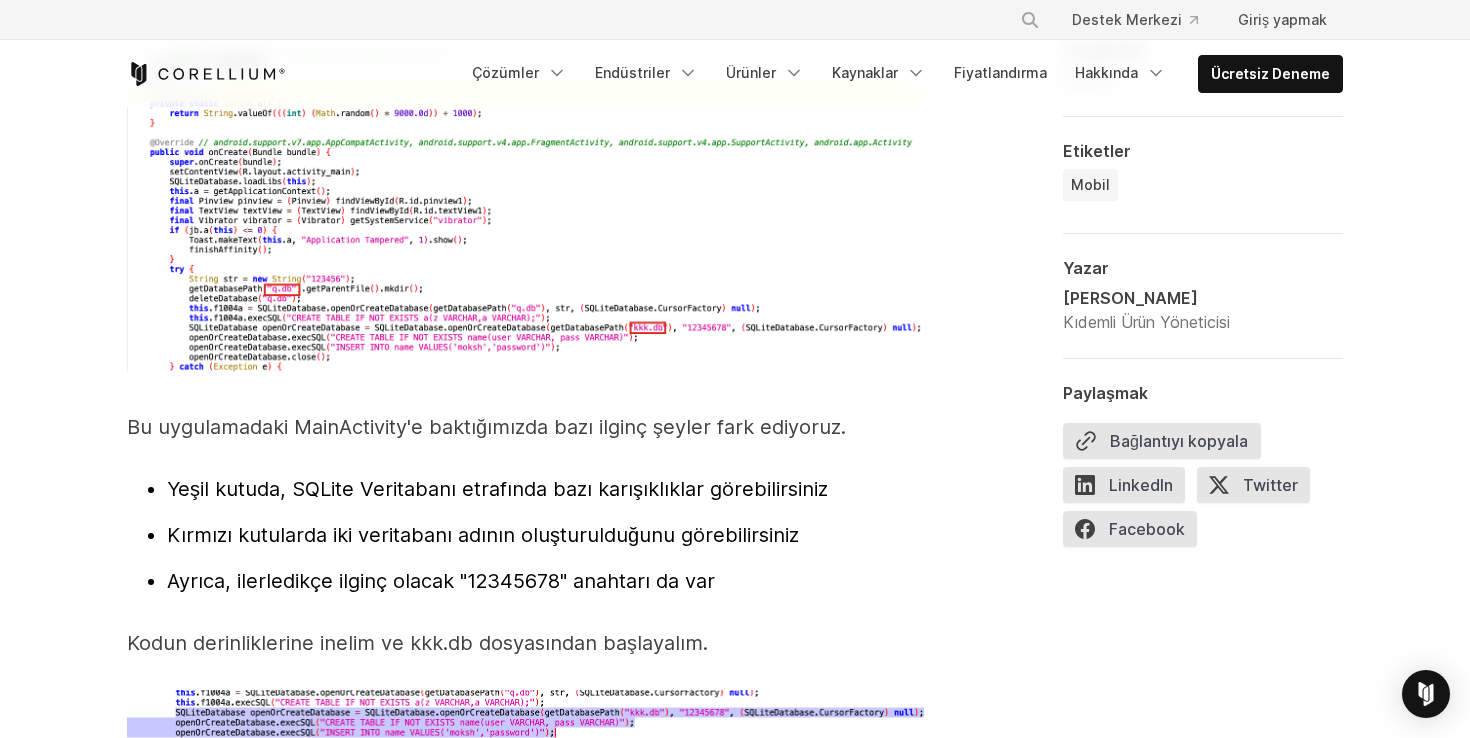 click on "Ayrıca, ilerledikçe ilginç olacak "12345678" anahtarı da var" at bounding box center [441, 581] 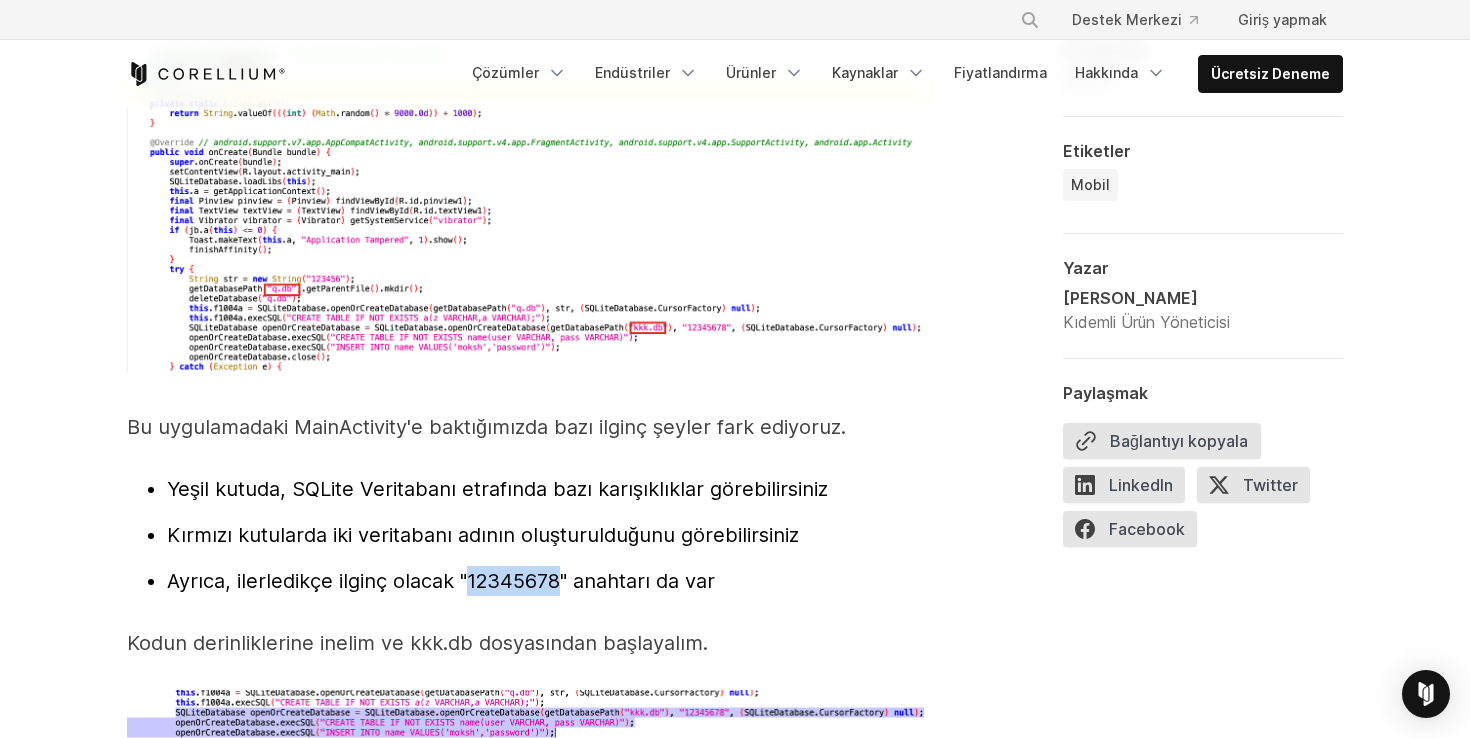 click on "Ayrıca, ilerledikçe ilginç olacak "12345678" anahtarı da var" at bounding box center (441, 581) 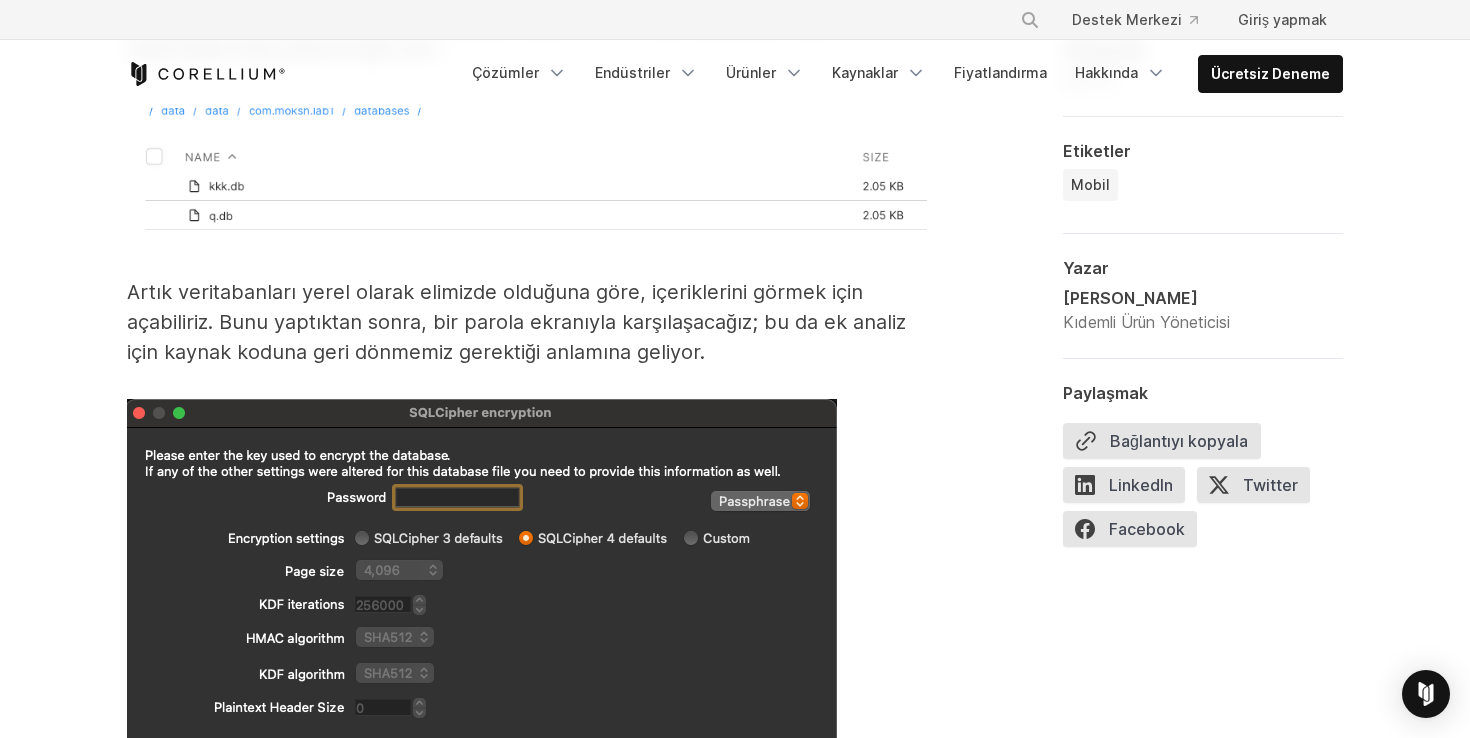 scroll, scrollTop: 7712, scrollLeft: 0, axis: vertical 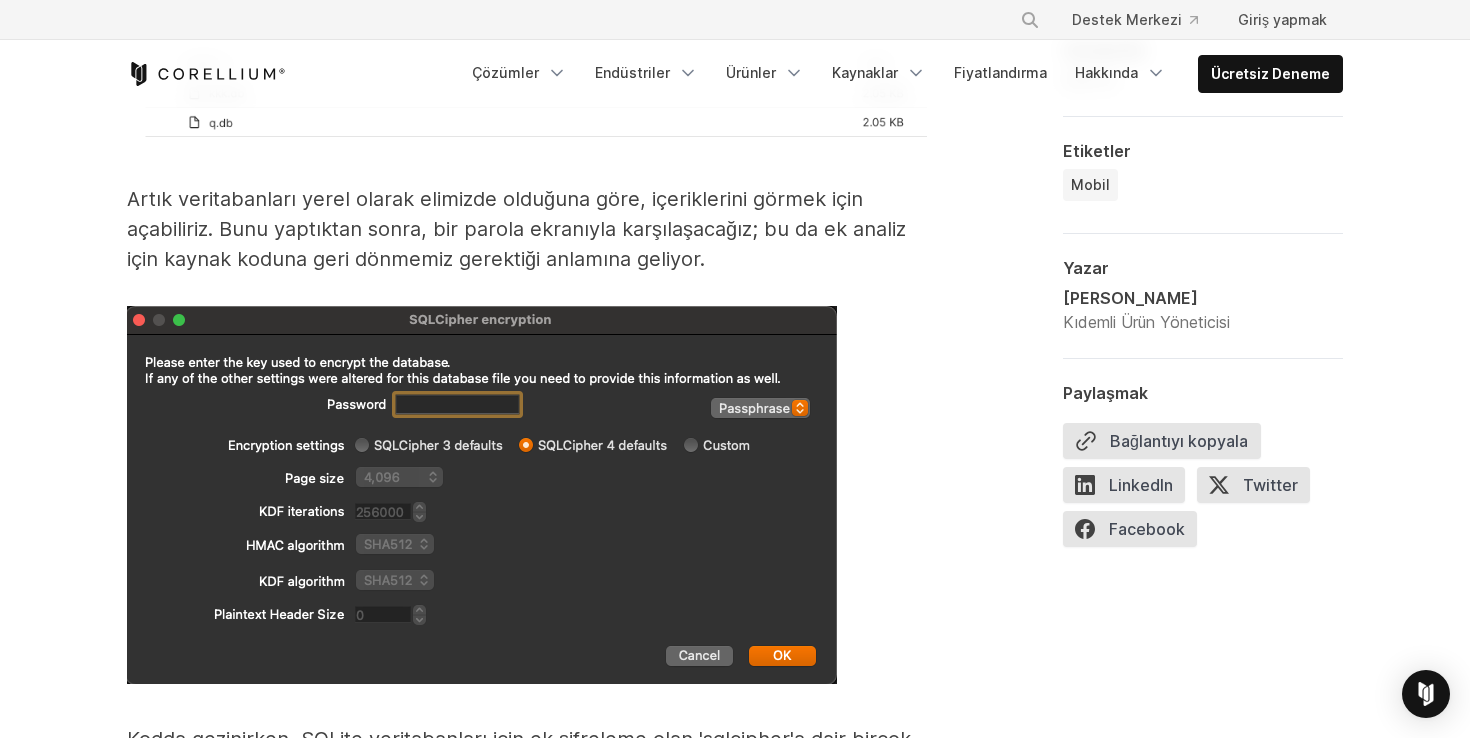 click on "Artık veritabanları yerel olarak elimizde olduğuna göre, içeriklerini görmek için açabiliriz. Bunu yaptıktan sonra, bir parola ekranıyla karşılaşacağız; bu da ek analiz için kaynak koduna geri dönmemiz gerektiği anlamına geliyor." at bounding box center (516, 229) 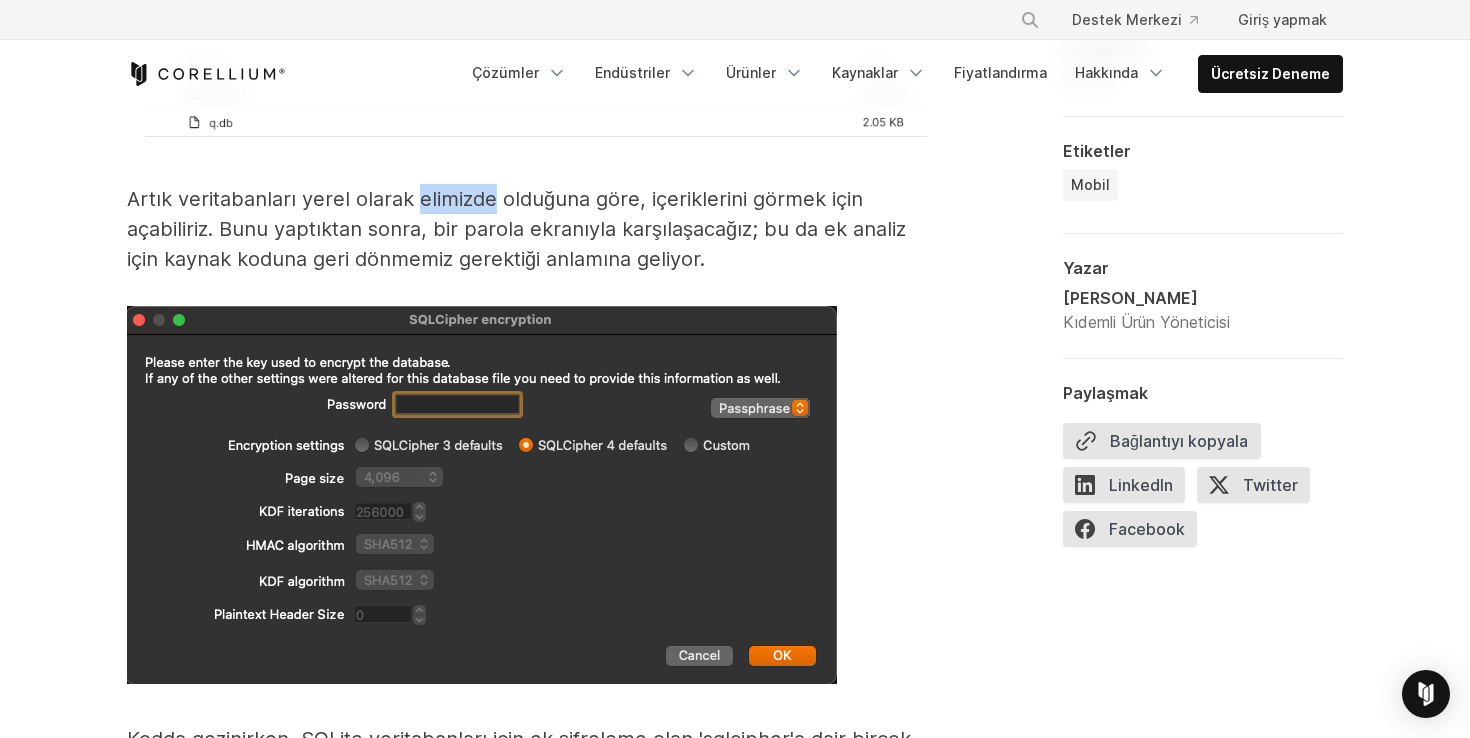 click on "Artık veritabanları yerel olarak elimizde olduğuna göre, içeriklerini görmek için açabiliriz. Bunu yaptıktan sonra, bir parola ekranıyla karşılaşacağız; bu da ek analiz için kaynak koduna geri dönmemiz gerektiği anlamına geliyor." at bounding box center (516, 229) 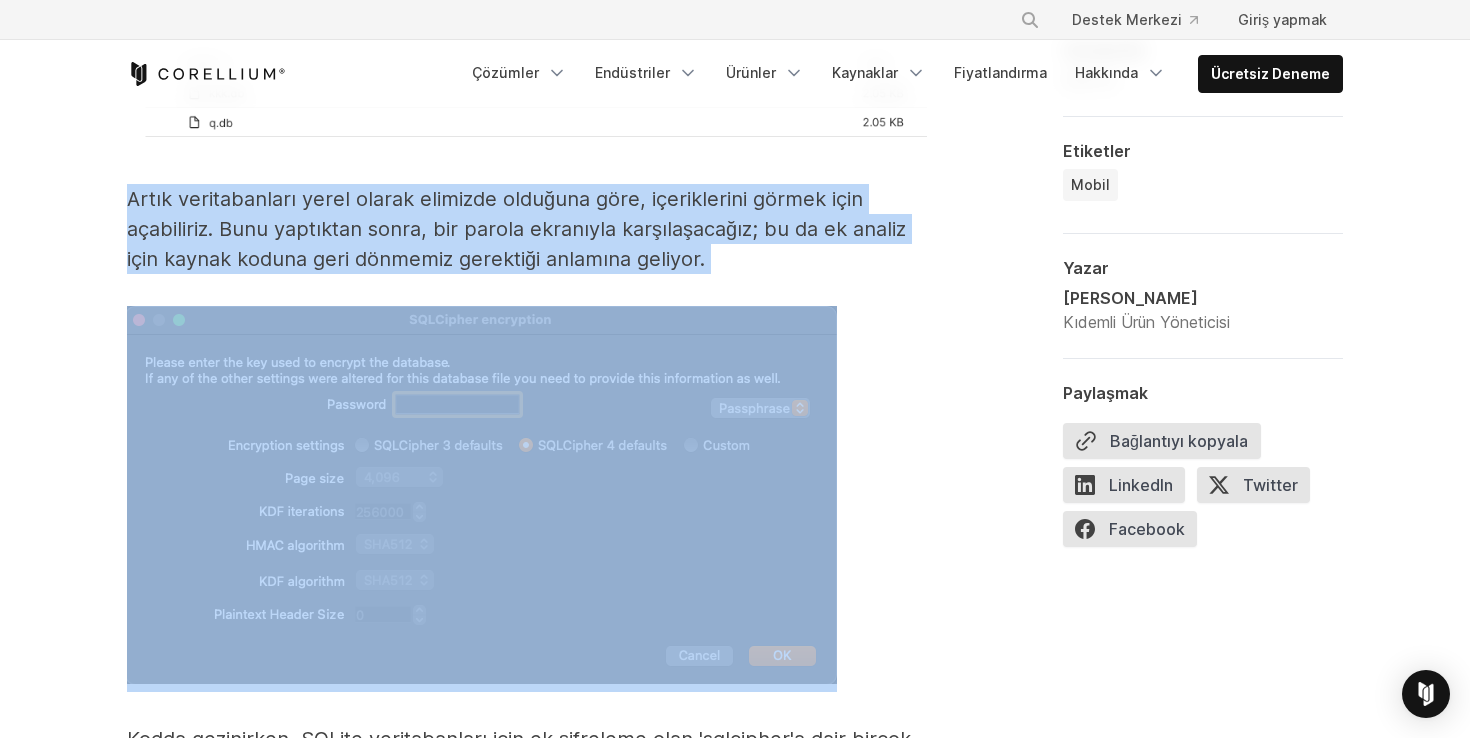 click on "Artık veritabanları yerel olarak elimizde olduğuna göre, içeriklerini görmek için açabiliriz. Bunu yaptıktan sonra, bir parola ekranıyla karşılaşacağız; bu da ek analiz için kaynak koduna geri dönmemiz gerektiği anlamına geliyor." at bounding box center [516, 229] 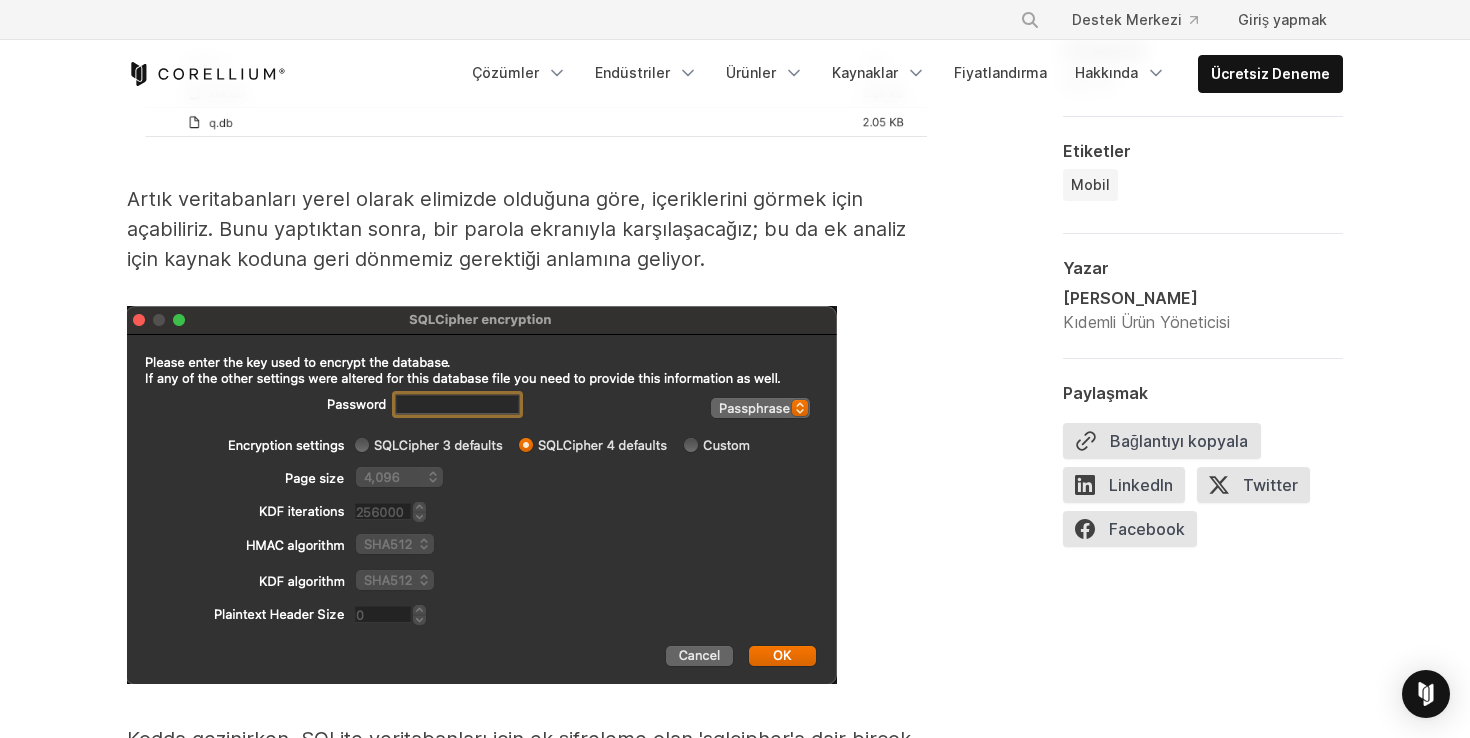 click on "Artık veritabanları yerel olarak elimizde olduğuna göre, içeriklerini görmek için açabiliriz. Bunu yaptıktan sonra, bir parola ekranıyla karşılaşacağız; bu da ek analiz için kaynak koduna geri dönmemiz gerektiği anlamına geliyor." at bounding box center [527, 229] 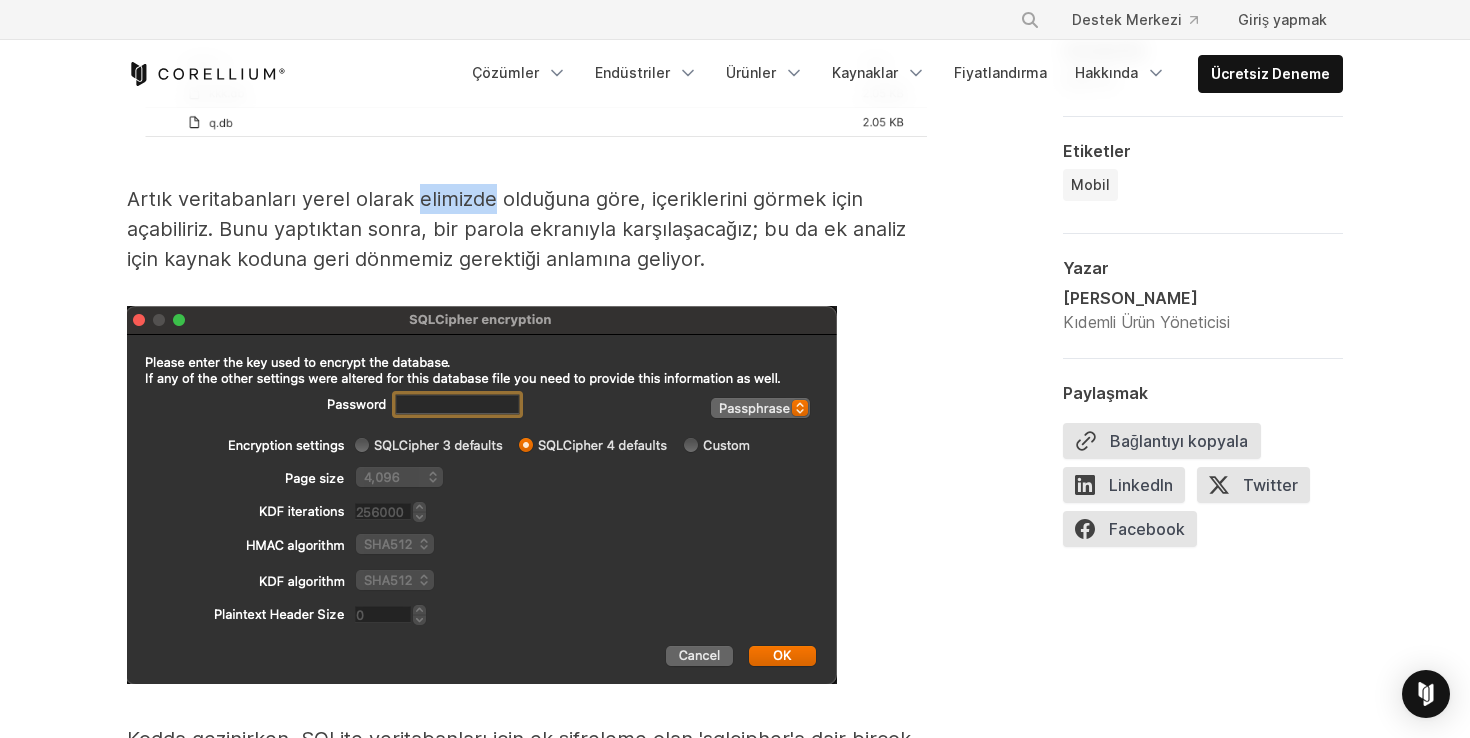click on "Artık veritabanları yerel olarak elimizde olduğuna göre, içeriklerini görmek için açabiliriz. Bunu yaptıktan sonra, bir parola ekranıyla karşılaşacağız; bu da ek analiz için kaynak koduna geri dönmemiz gerektiği anlamına geliyor." at bounding box center (527, 229) 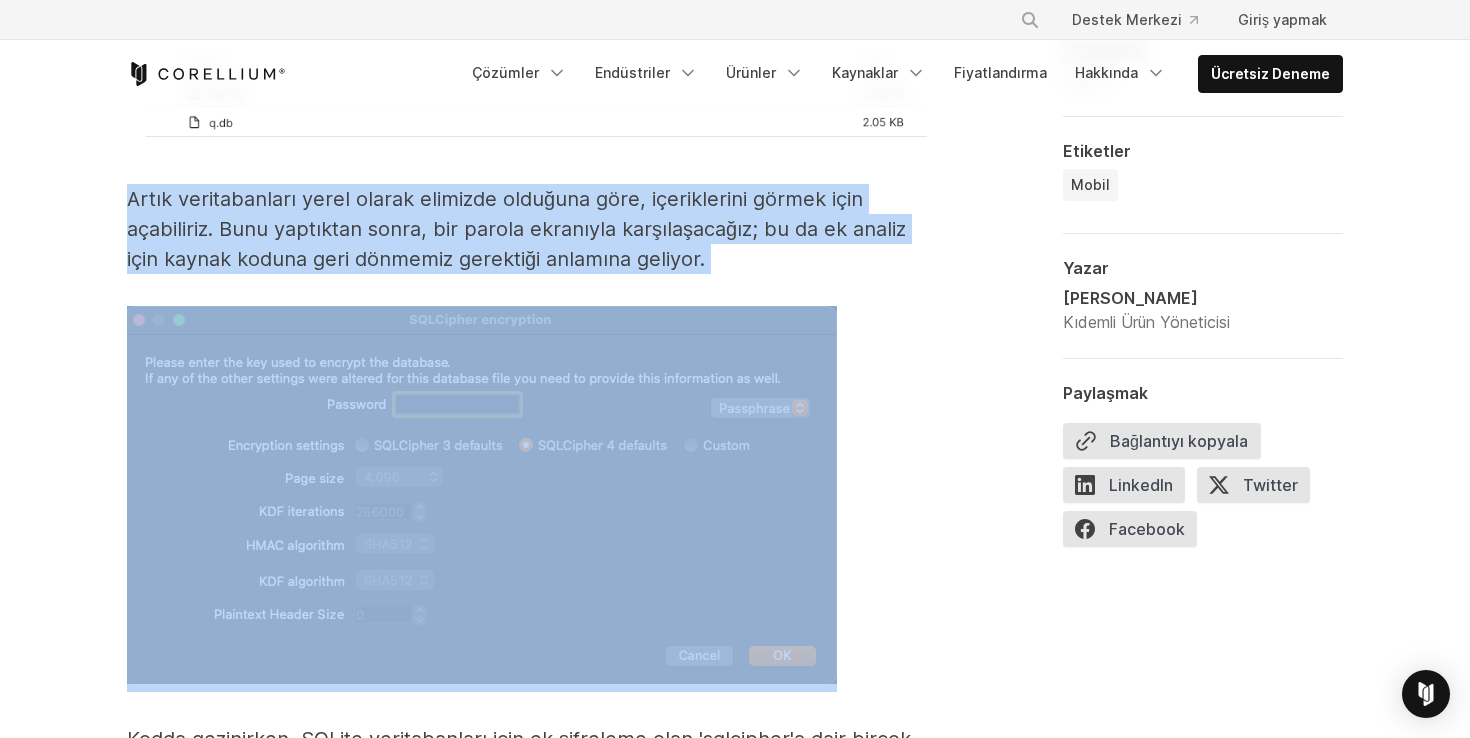 click on "Artık veritabanları yerel olarak elimizde olduğuna göre, içeriklerini görmek için açabiliriz. Bunu yaptıktan sonra, bir parola ekranıyla karşılaşacağız; bu da ek analiz için kaynak koduna geri dönmemiz gerektiği anlamına geliyor." at bounding box center (527, 229) 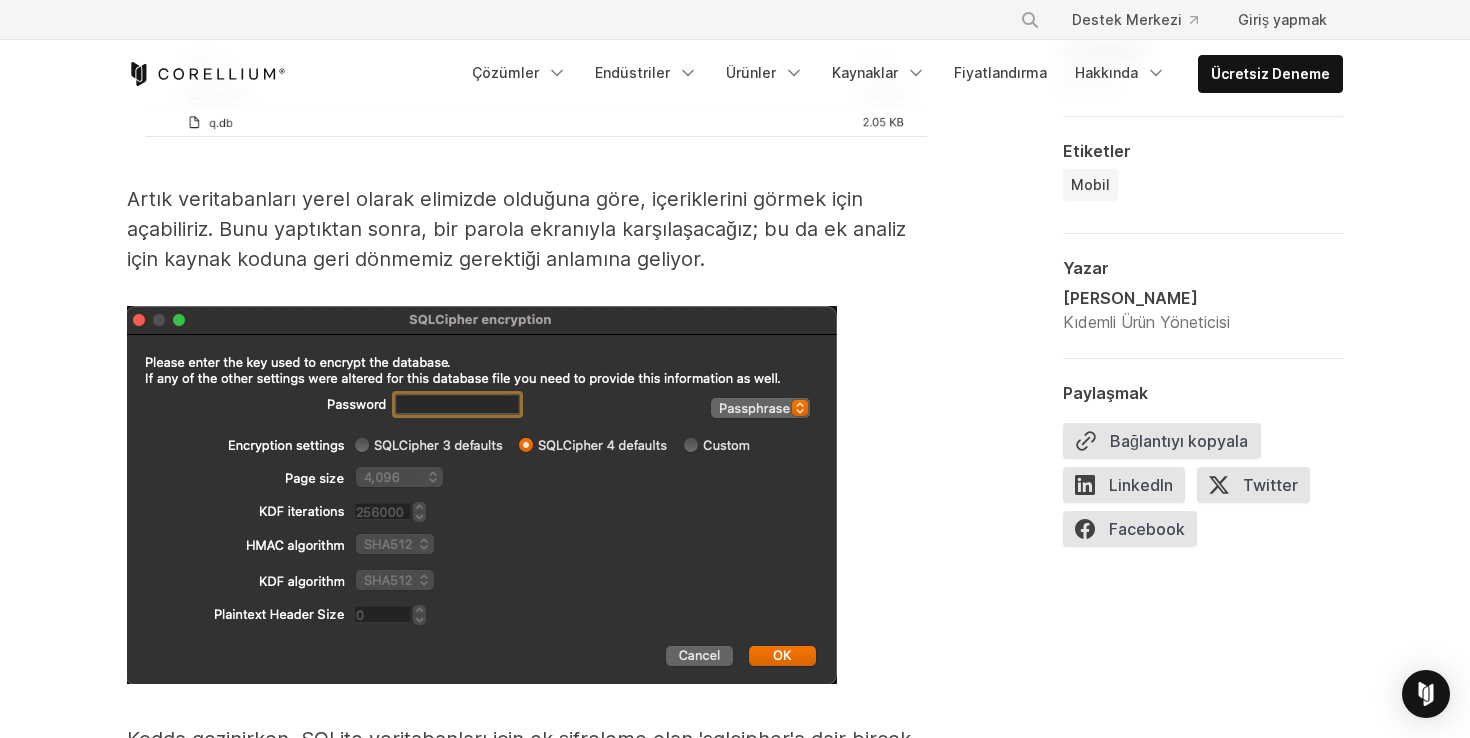 click on "Artık veritabanları yerel olarak elimizde olduğuna göre, içeriklerini görmek için açabiliriz. Bunu yaptıktan sonra, bir parola ekranıyla karşılaşacağız; bu da ek analiz için kaynak koduna geri dönmemiz gerektiği anlamına geliyor." at bounding box center (516, 229) 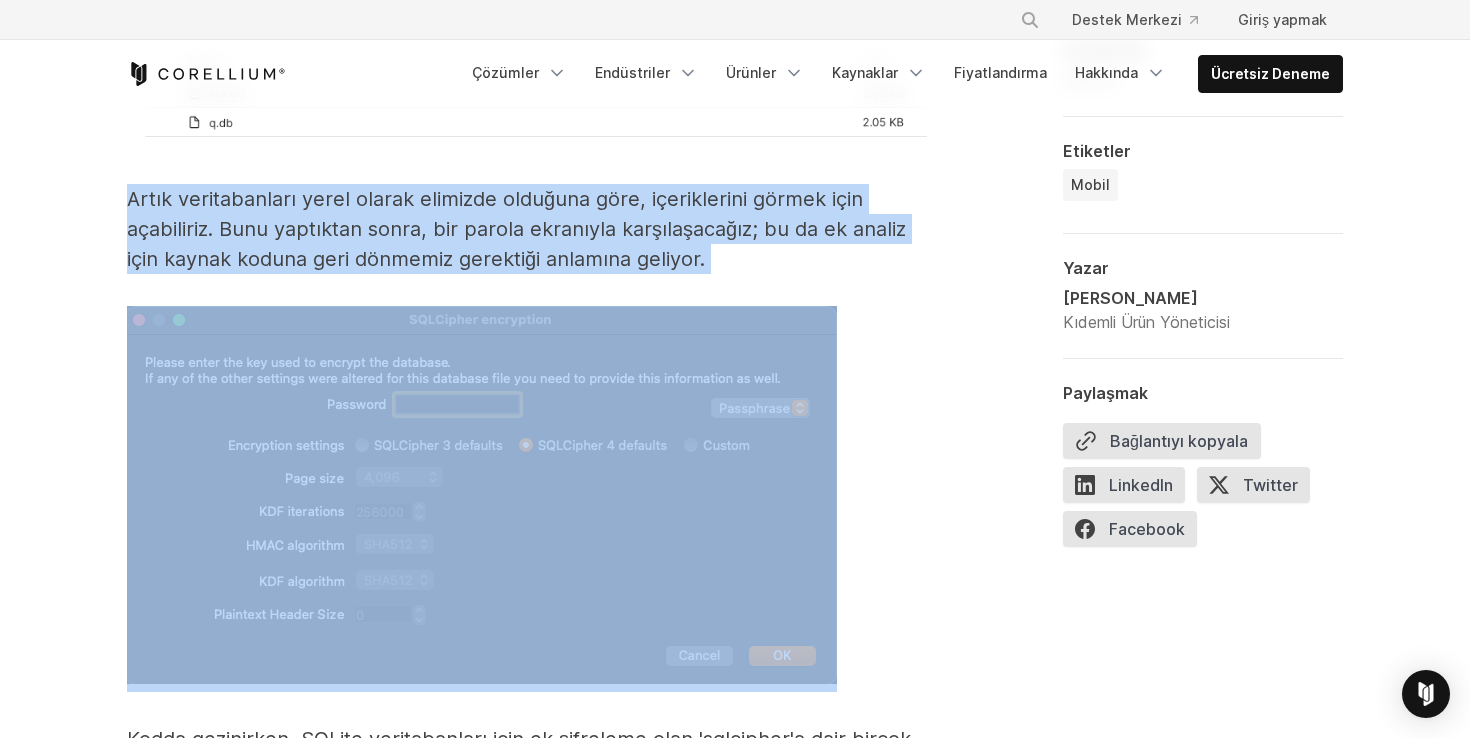 drag, startPoint x: 431, startPoint y: 225, endPoint x: 376, endPoint y: 275, distance: 74.330345 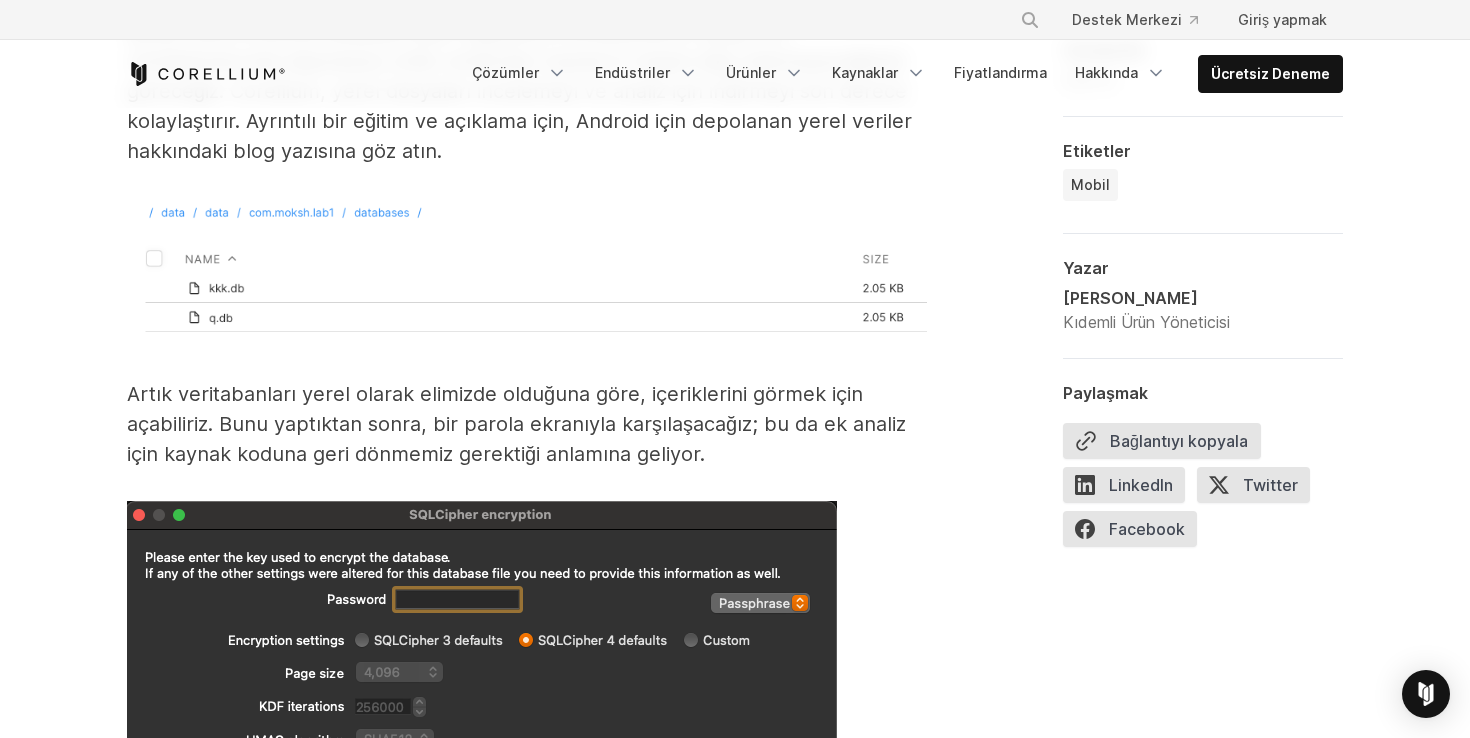 scroll, scrollTop: 7357, scrollLeft: 0, axis: vertical 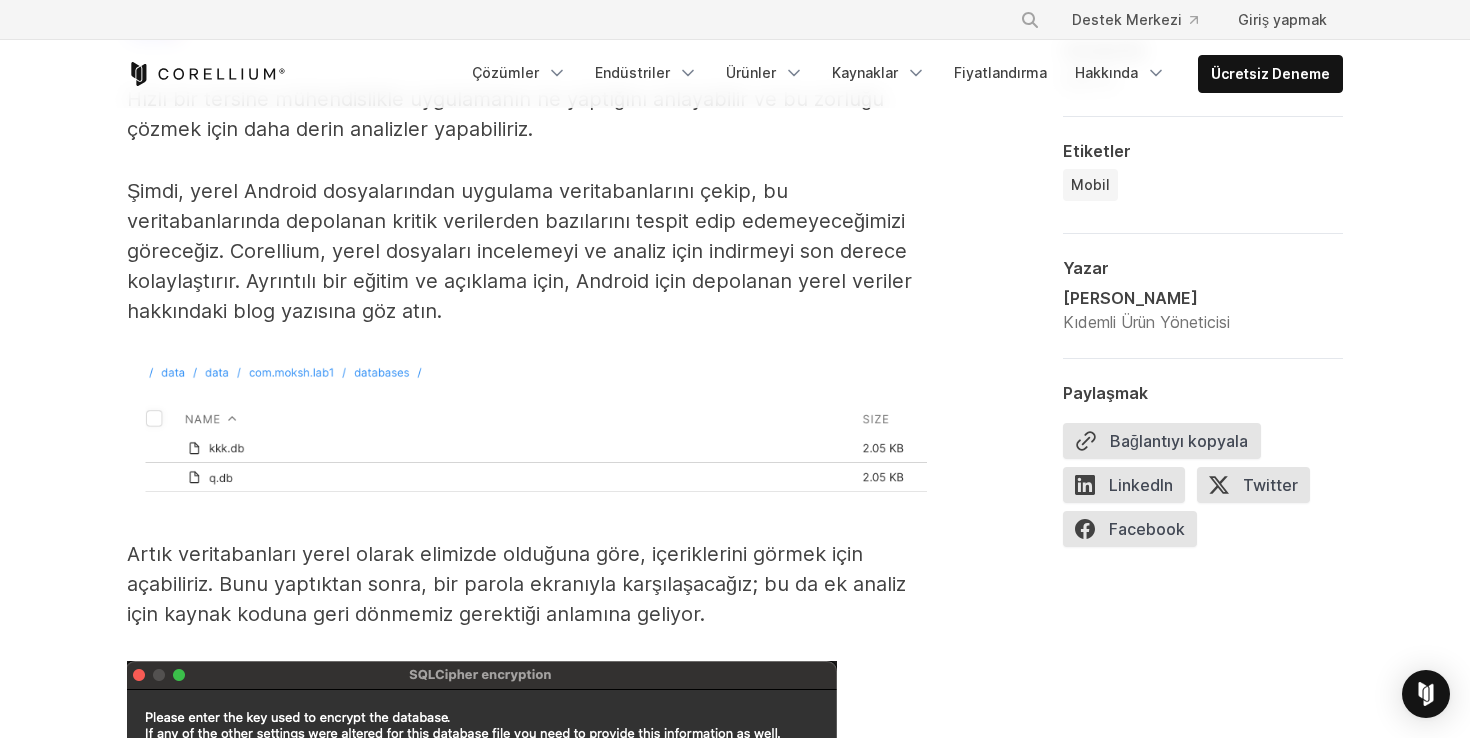 click on "Şimdi, yerel Android dosyalarından uygulama veritabanlarını çekip, bu veritabanlarında depolanan kritik verilerden bazılarını tespit edip edemeyeceğimizi göreceğiz. Corellium, yerel dosyaları incelemeyi ve analiz için indirmeyi son derece kolaylaştırır. Ayrıntılı bir eğitim ve açıklama için, Android için depolanan yerel veriler hakkındaki blog yazısına göz atın." at bounding box center [519, 251] 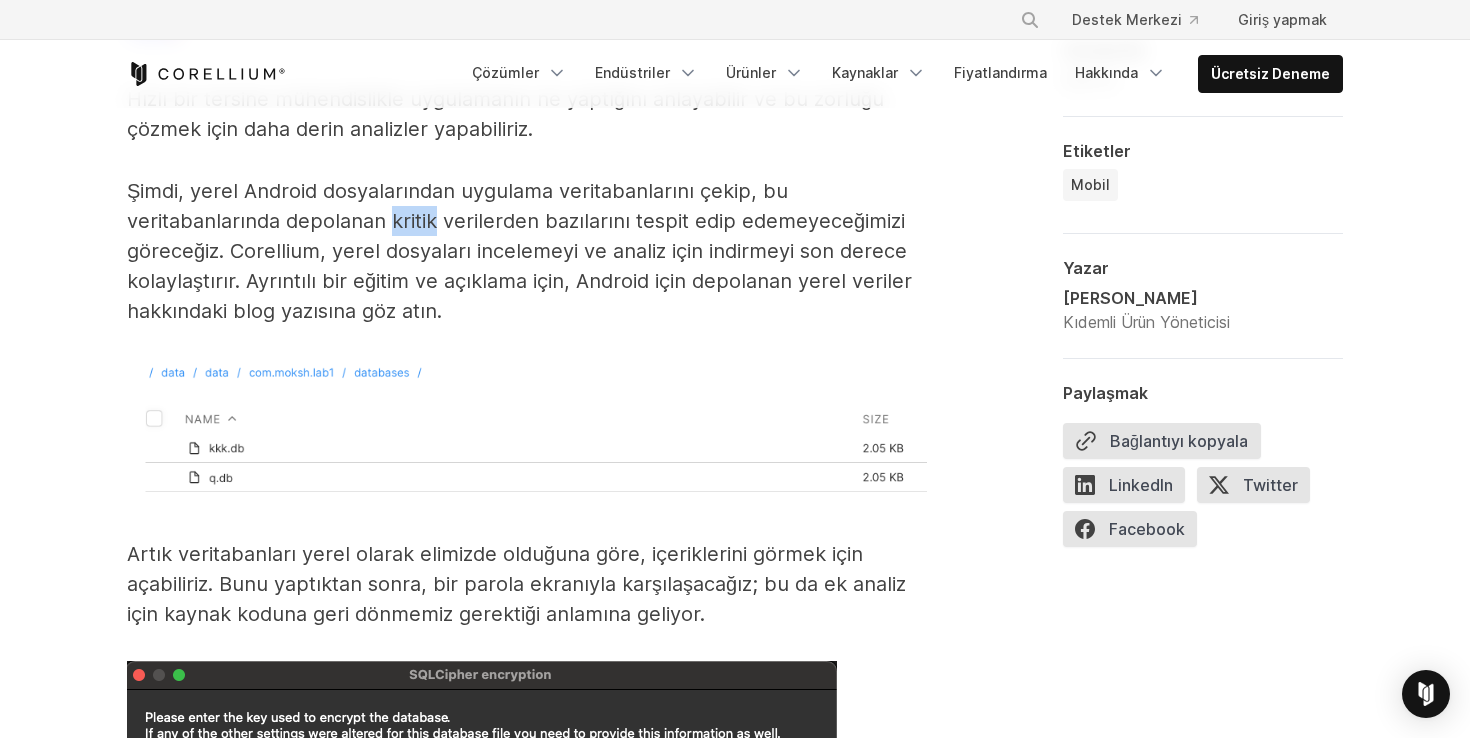 click on "Şimdi, yerel Android dosyalarından uygulama veritabanlarını çekip, bu veritabanlarında depolanan kritik verilerden bazılarını tespit edip edemeyeceğimizi göreceğiz. Corellium, yerel dosyaları incelemeyi ve analiz için indirmeyi son derece kolaylaştırır. Ayrıntılı bir eğitim ve açıklama için, Android için depolanan yerel veriler hakkındaki blog yazısına göz atın." at bounding box center (519, 251) 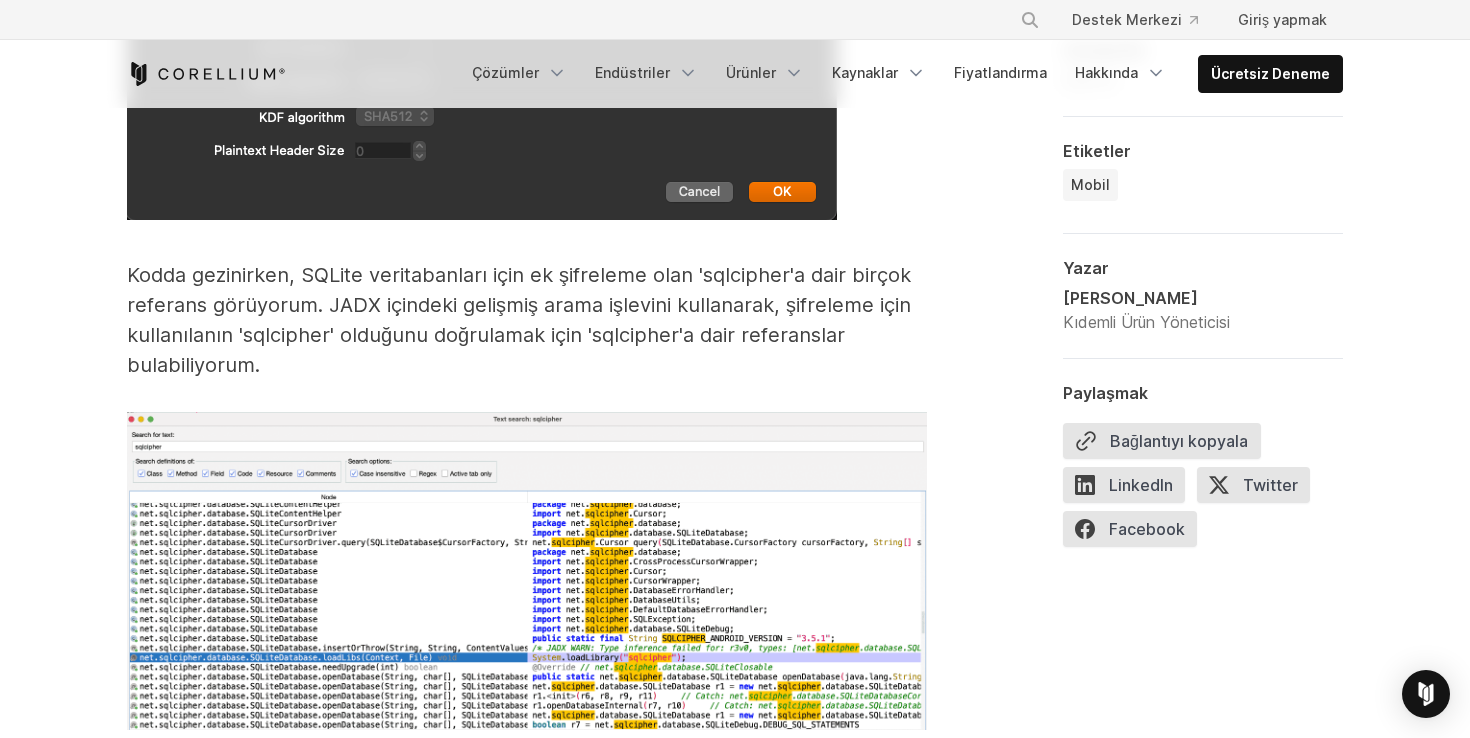 scroll, scrollTop: 8187, scrollLeft: 0, axis: vertical 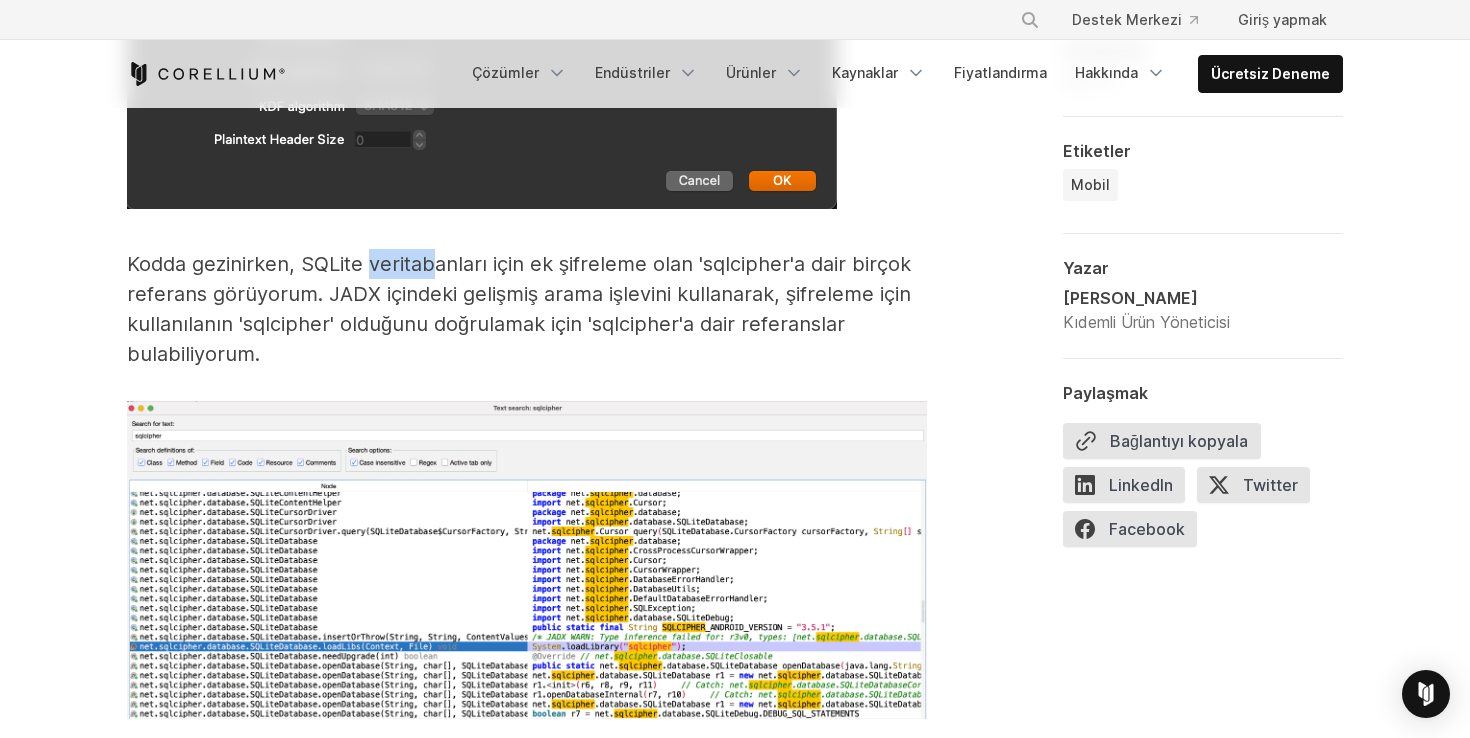 drag, startPoint x: 437, startPoint y: 265, endPoint x: 373, endPoint y: 257, distance: 64.49806 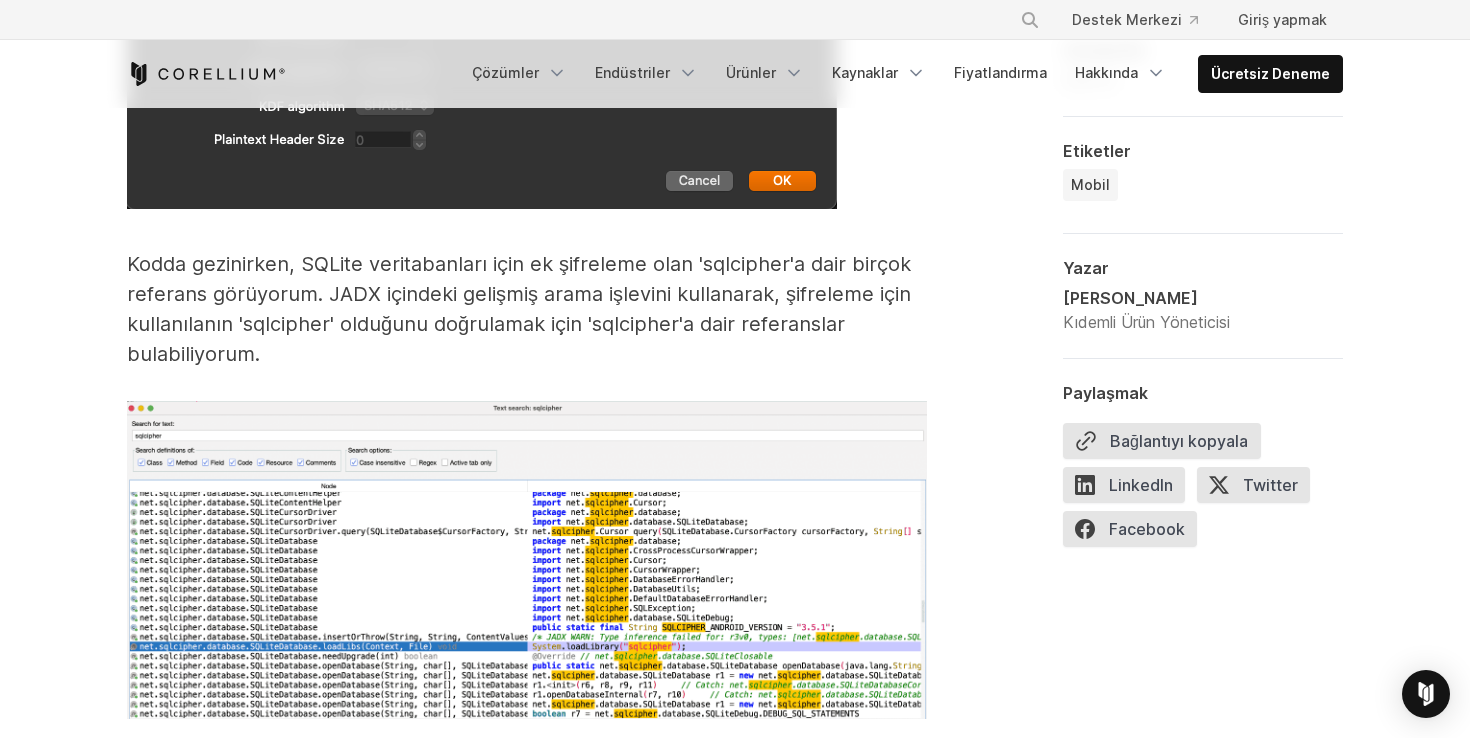 click on "Kodda gezinirken, SQLite veritabanları için ek şifreleme olan 'sqlcipher'a dair birçok referans görüyorum. JADX içindeki gelişmiş arama işlevini kullanarak, şifreleme için kullanılanın 'sqlcipher' olduğunu doğrulamak için 'sqlcipher'a dair referanslar bulabiliyorum." at bounding box center (519, 309) 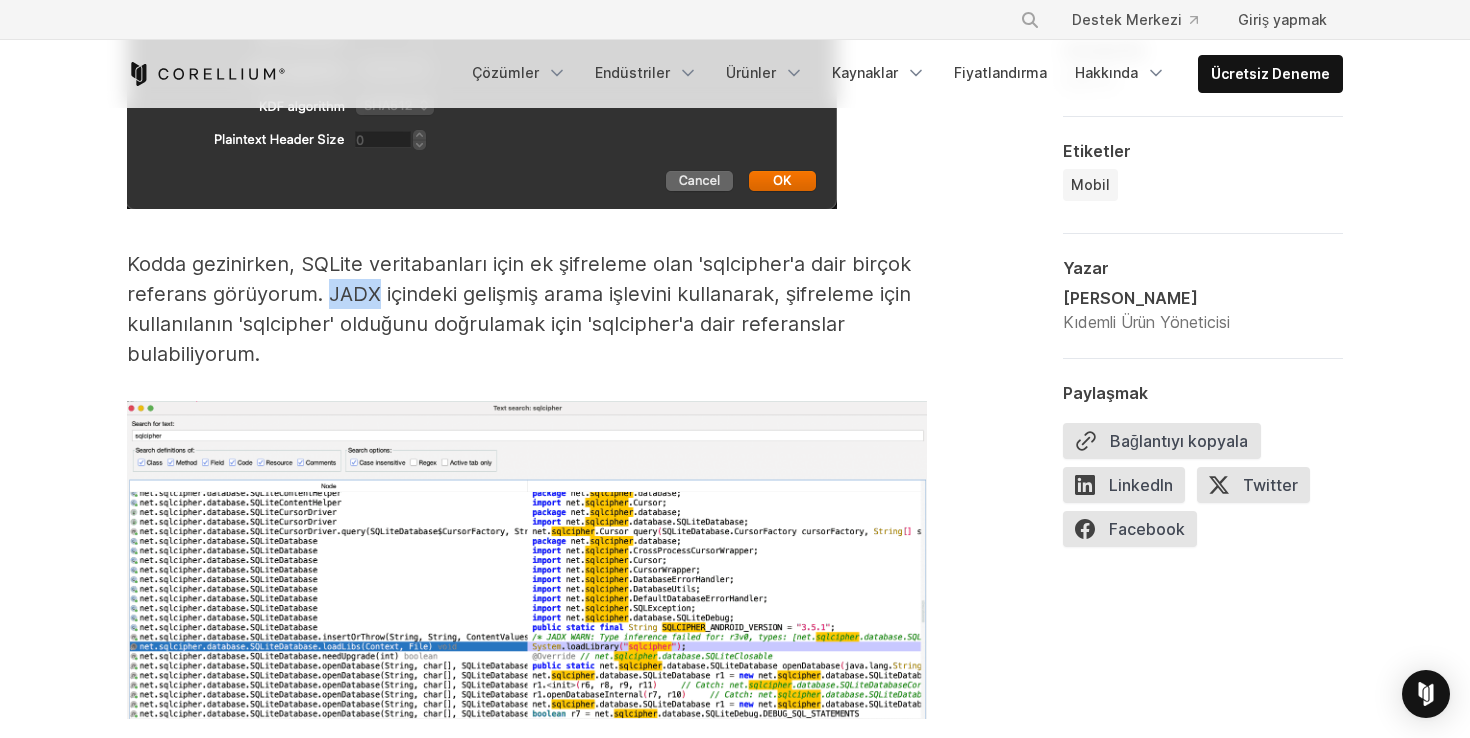click on "Kodda gezinirken, SQLite veritabanları için ek şifreleme olan 'sqlcipher'a dair birçok referans görüyorum. JADX içindeki gelişmiş arama işlevini kullanarak, şifreleme için kullanılanın 'sqlcipher' olduğunu doğrulamak için 'sqlcipher'a dair referanslar bulabiliyorum." at bounding box center [519, 309] 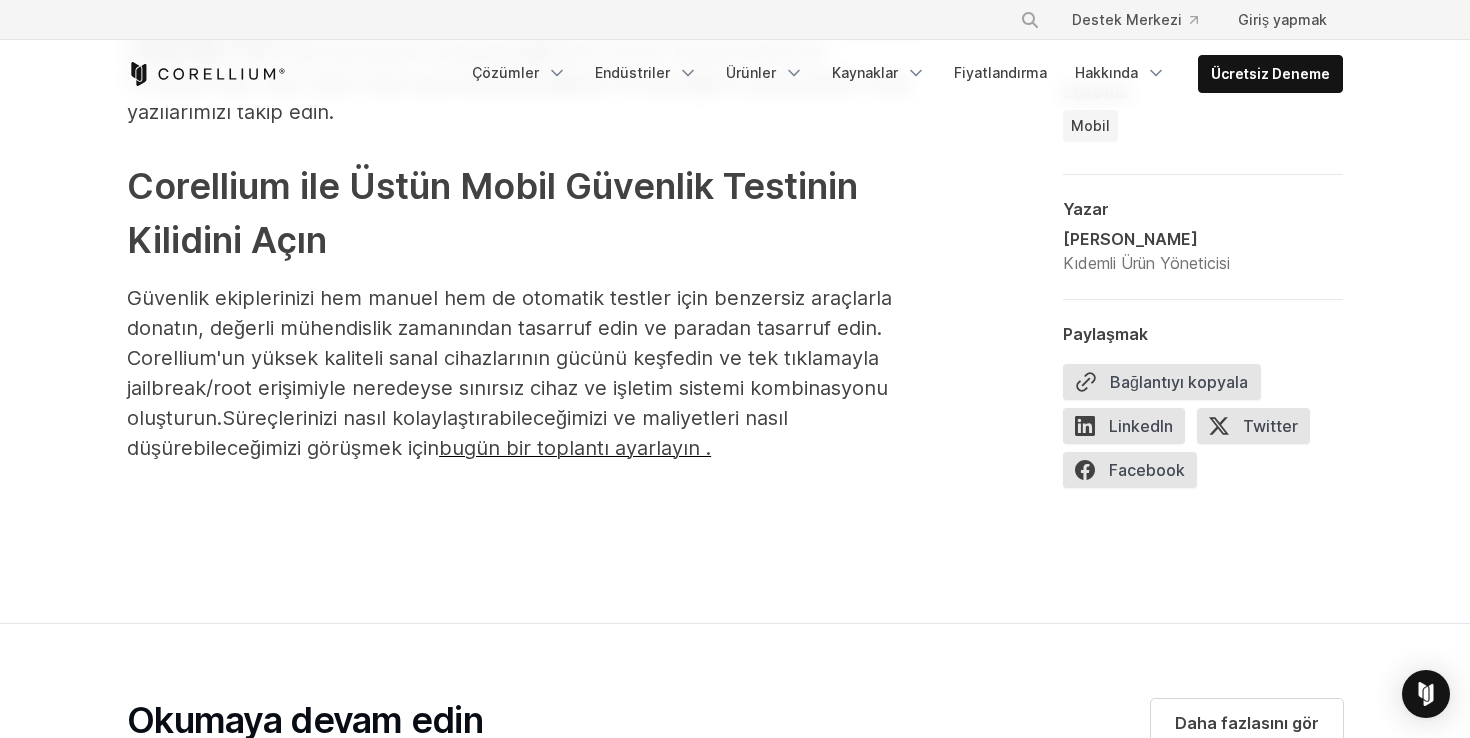 scroll, scrollTop: 10270, scrollLeft: 0, axis: vertical 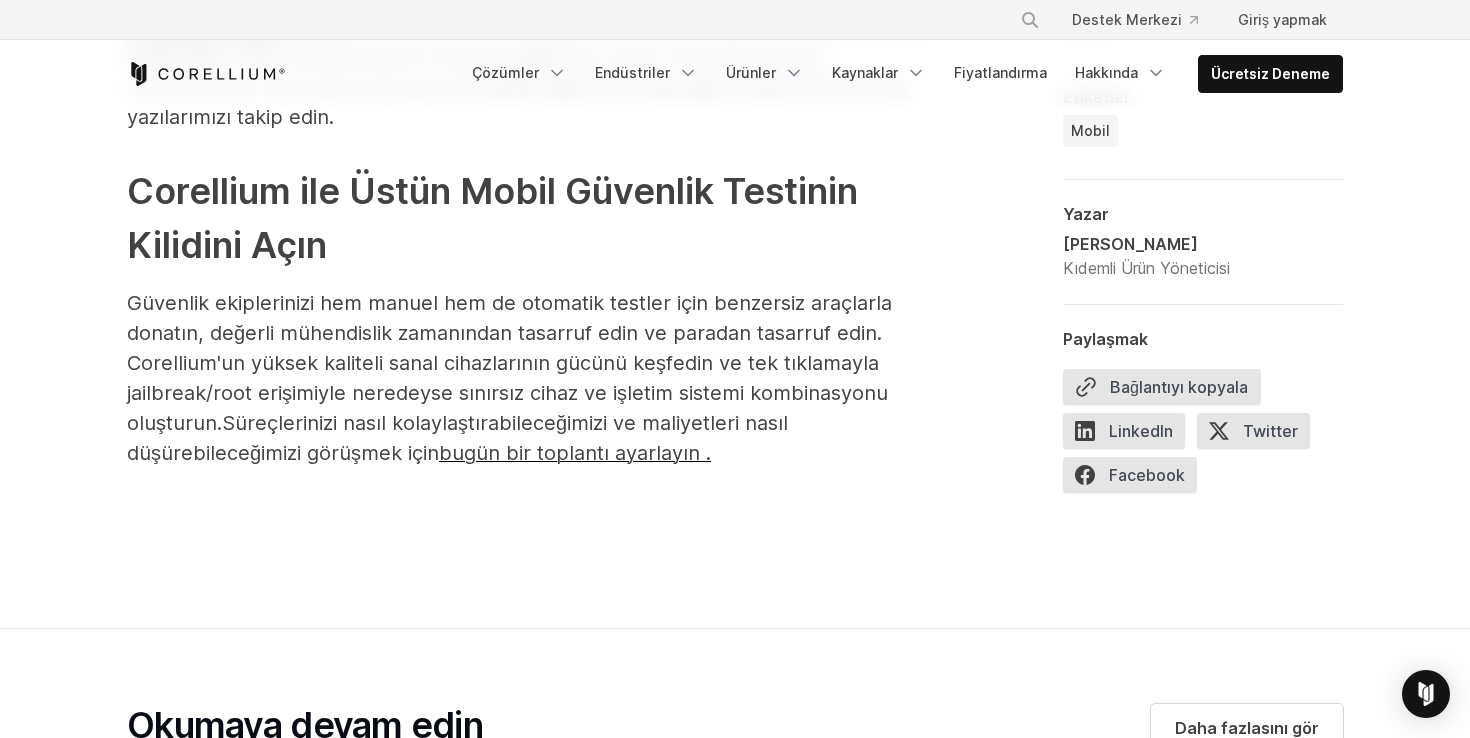 click on "bugün bir toplantı ayarlayın ." at bounding box center (575, 453) 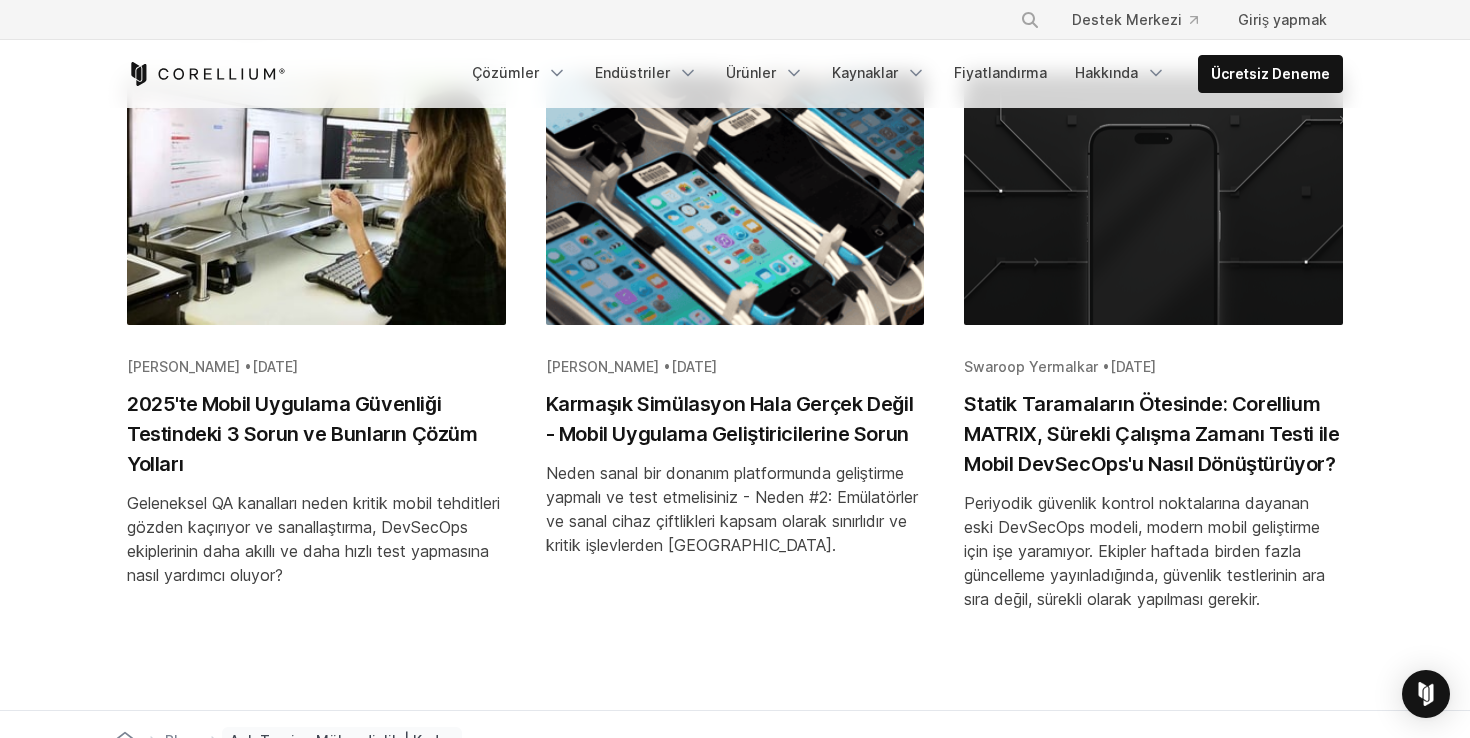 scroll, scrollTop: 11353, scrollLeft: 0, axis: vertical 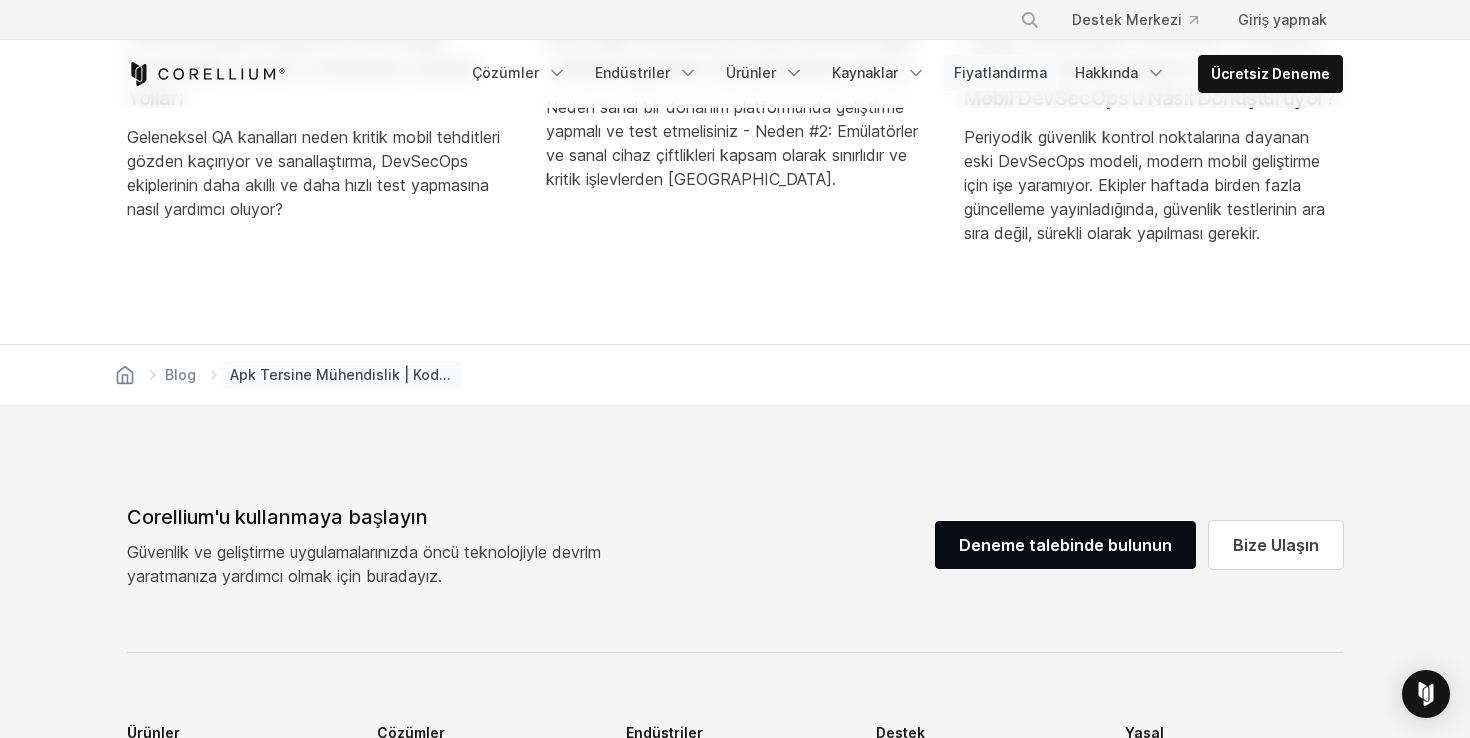 click on "Fiyatlandırma" at bounding box center (1000, 73) 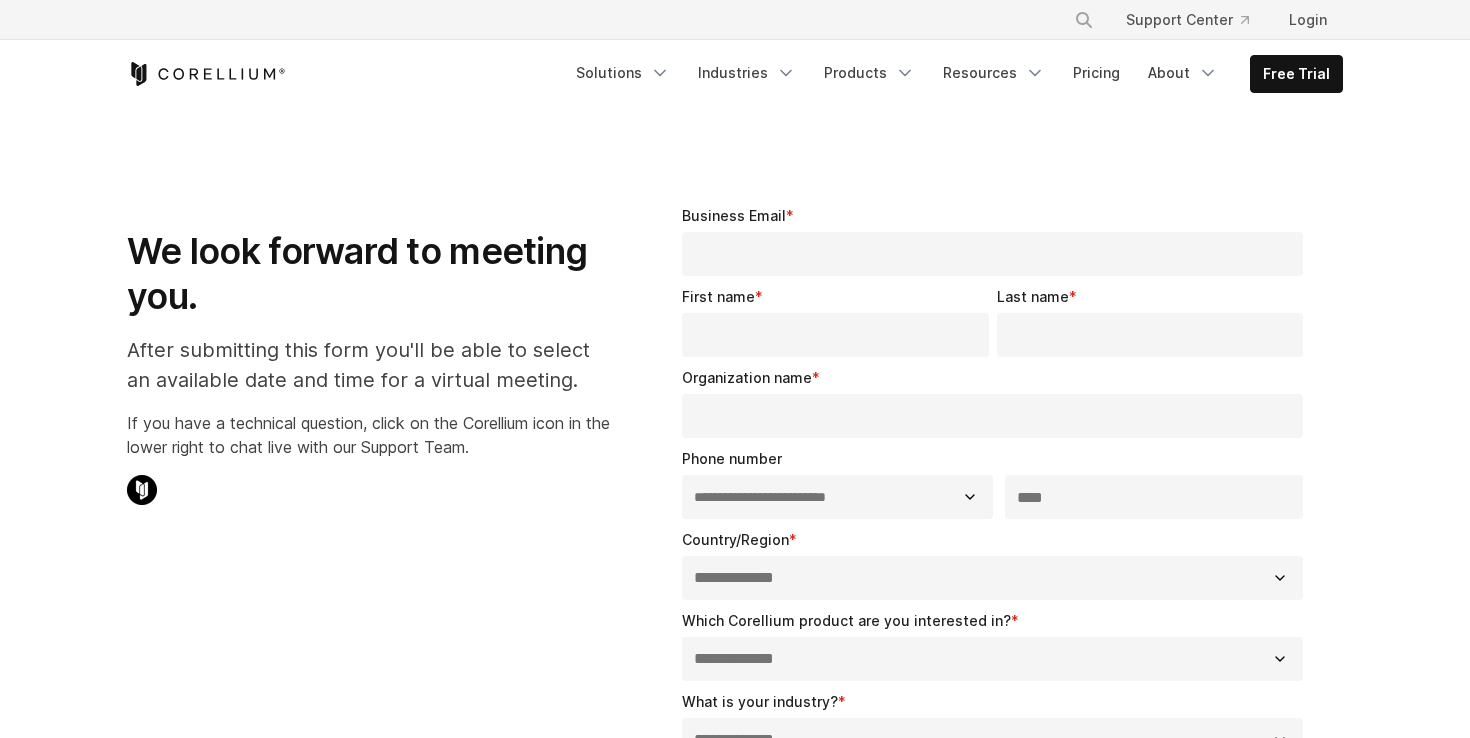 select on "**" 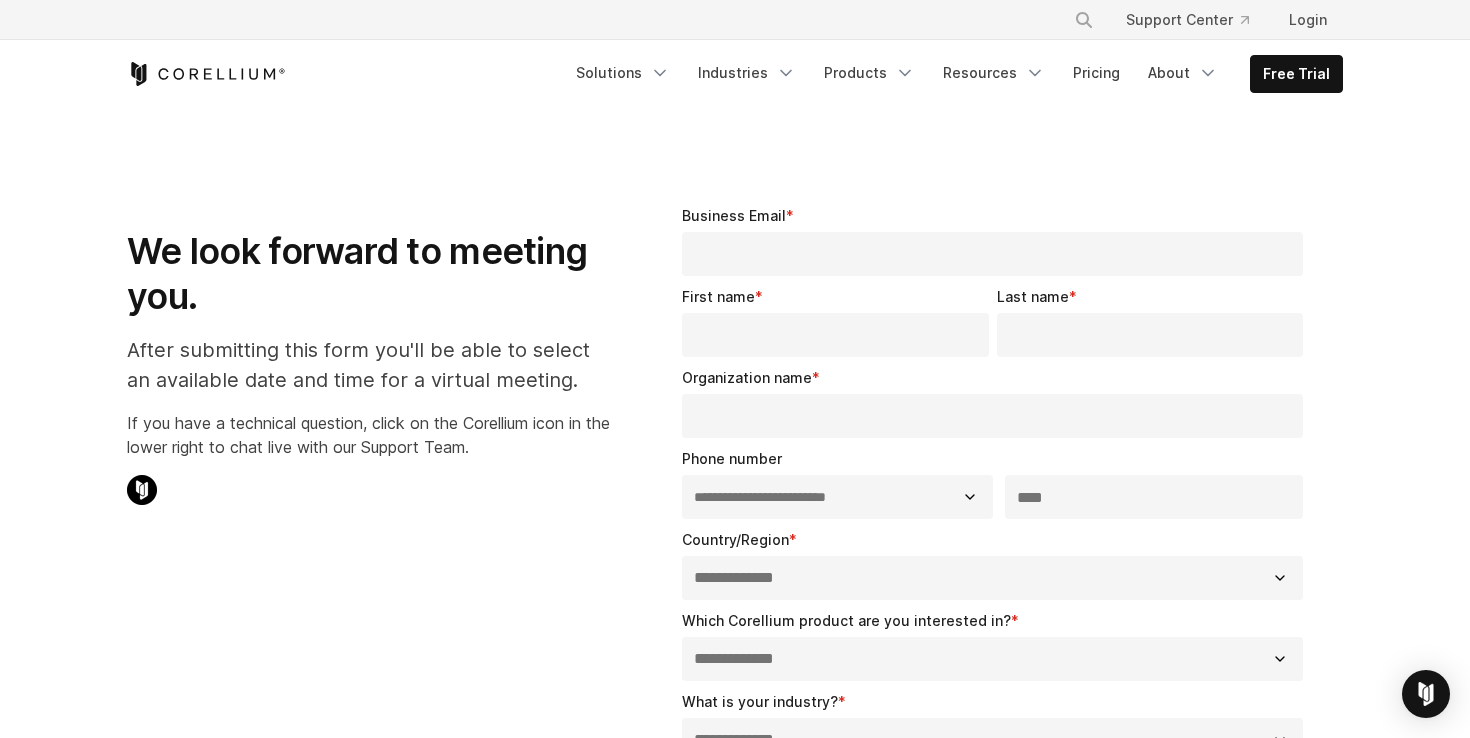click on "We look forward to meeting you." at bounding box center [368, 274] 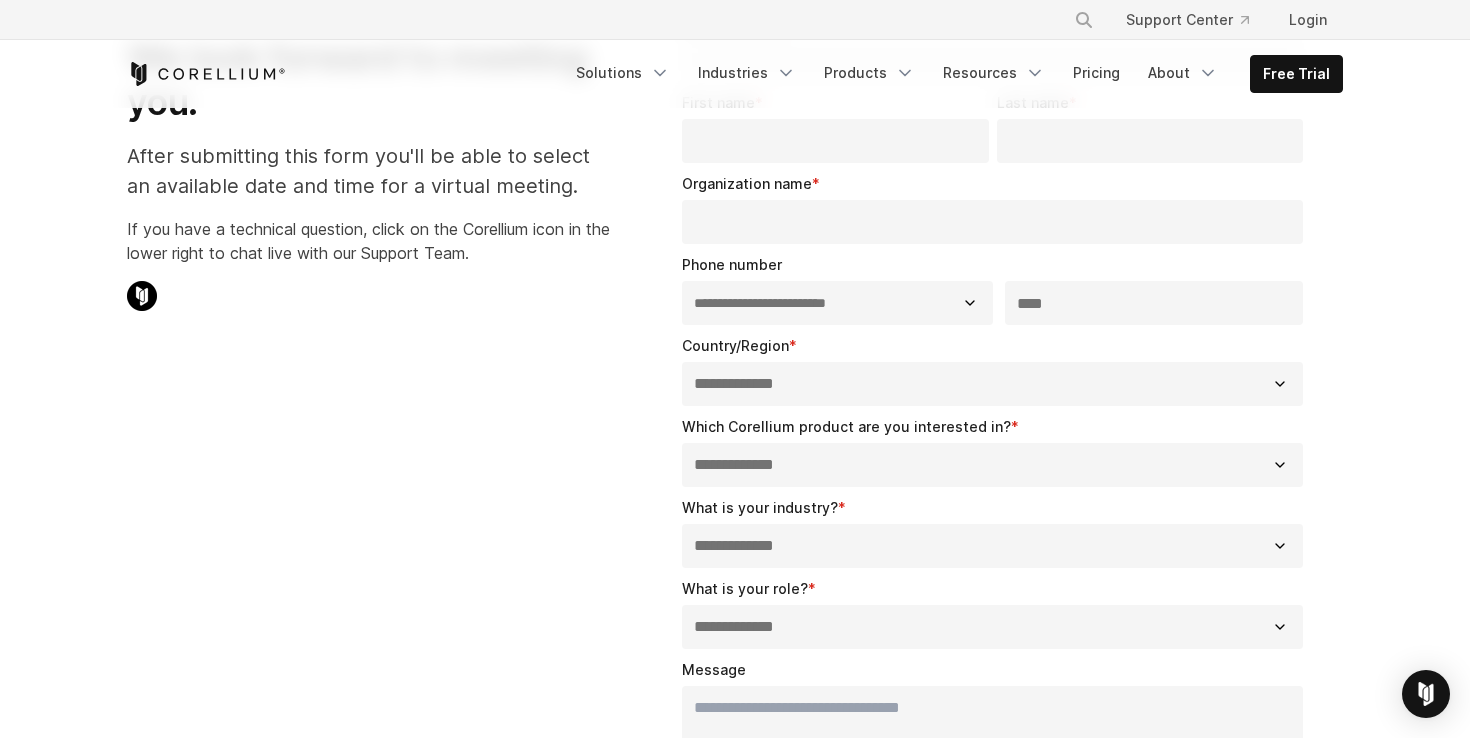scroll, scrollTop: 169, scrollLeft: 0, axis: vertical 